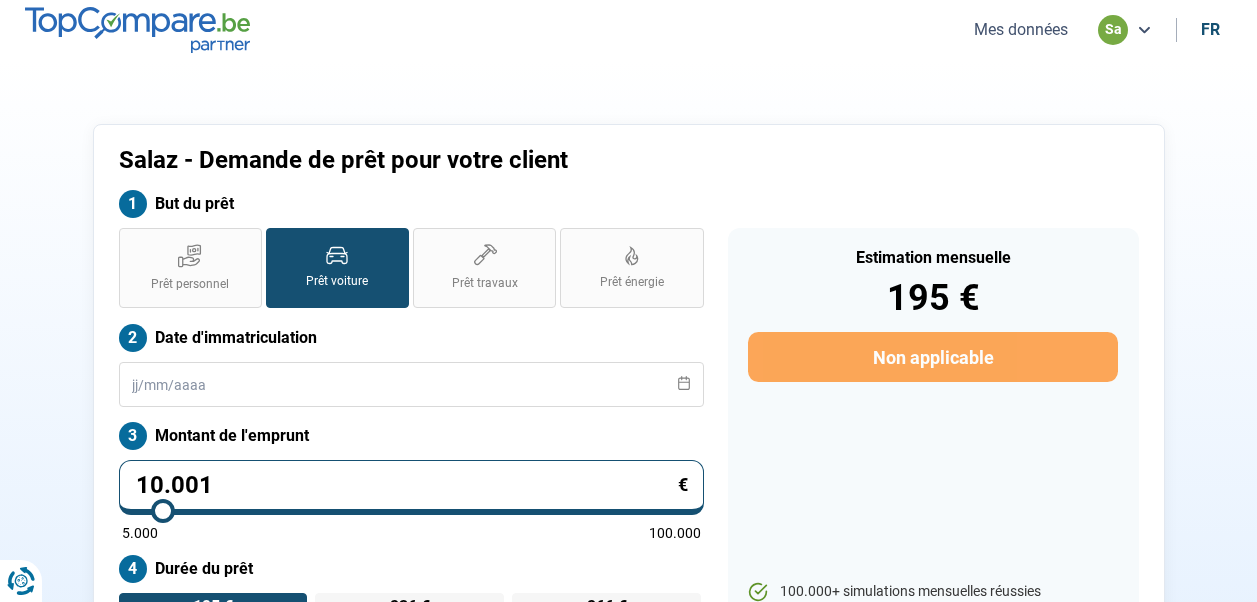 scroll, scrollTop: 97, scrollLeft: 0, axis: vertical 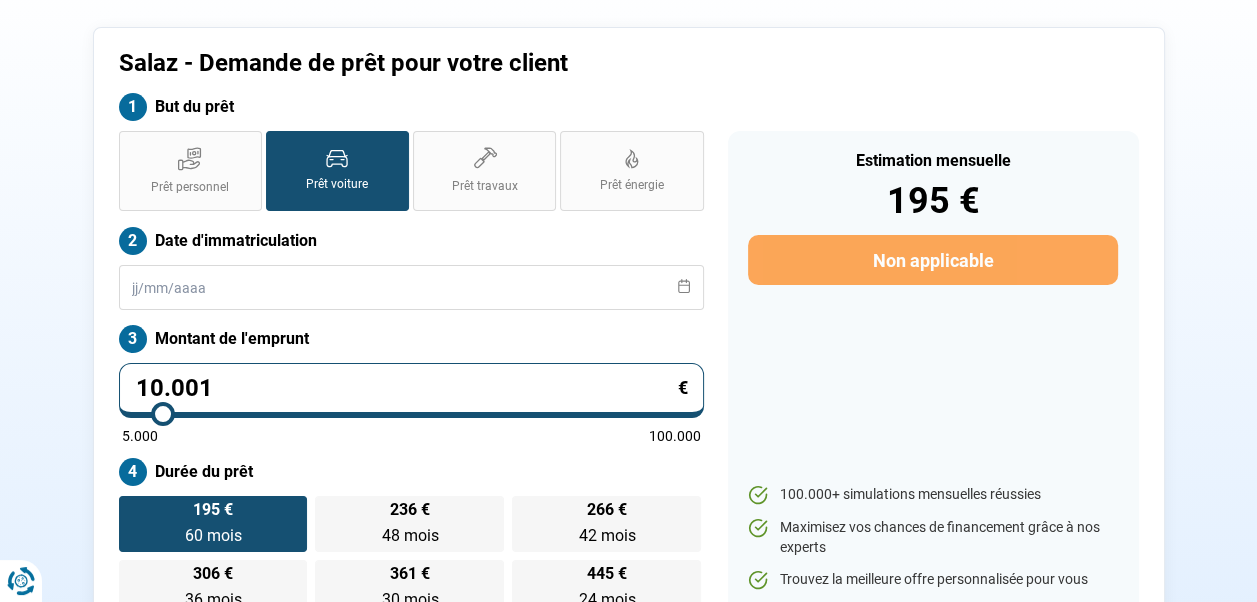 click on "Prêt voiture" at bounding box center (337, 171) 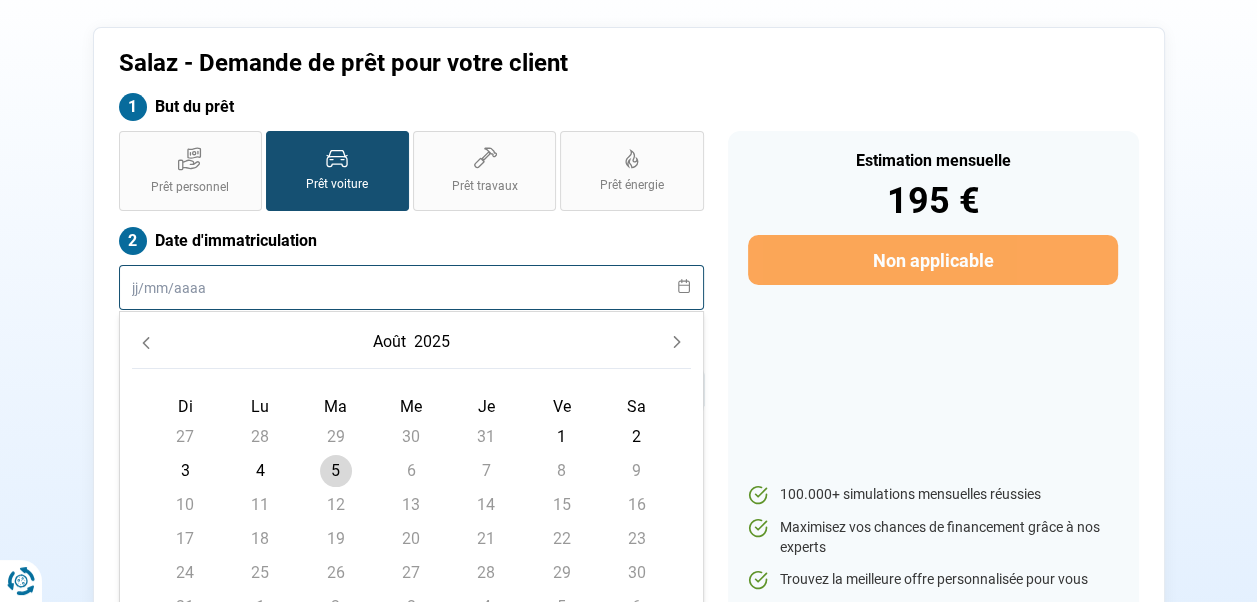 scroll, scrollTop: 197, scrollLeft: 0, axis: vertical 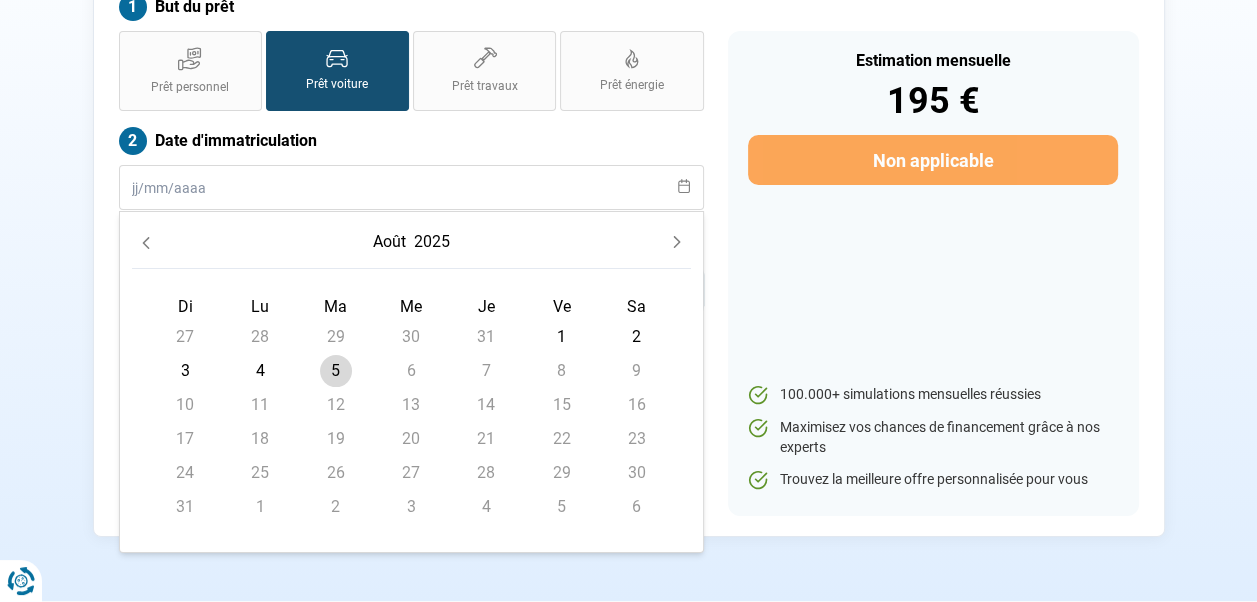 click 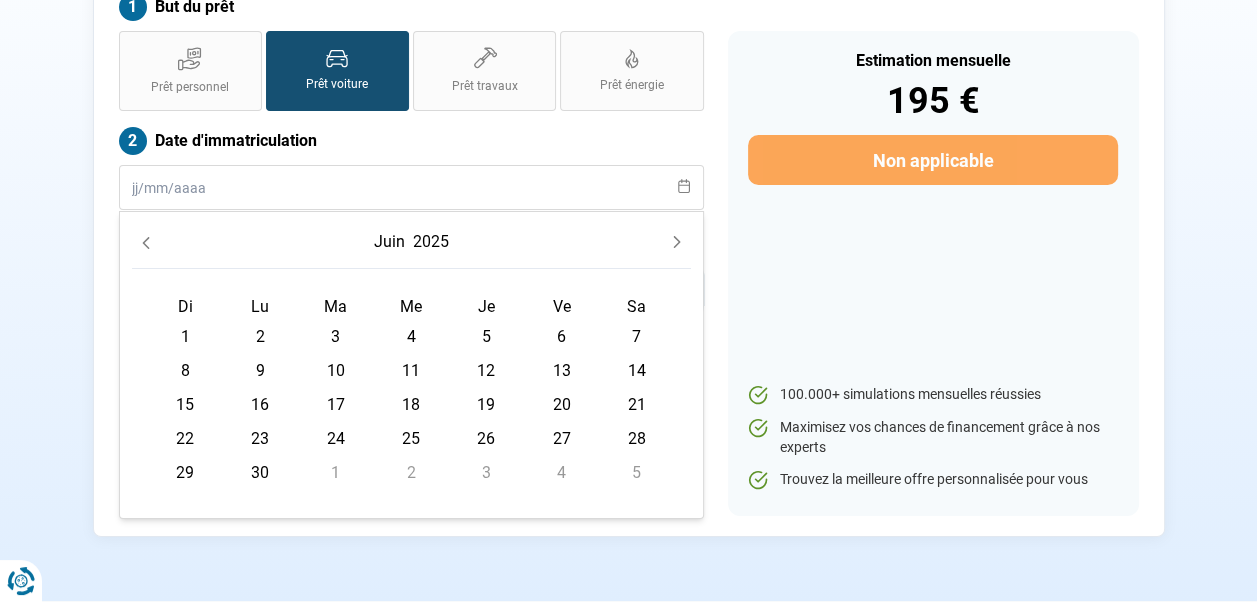 click 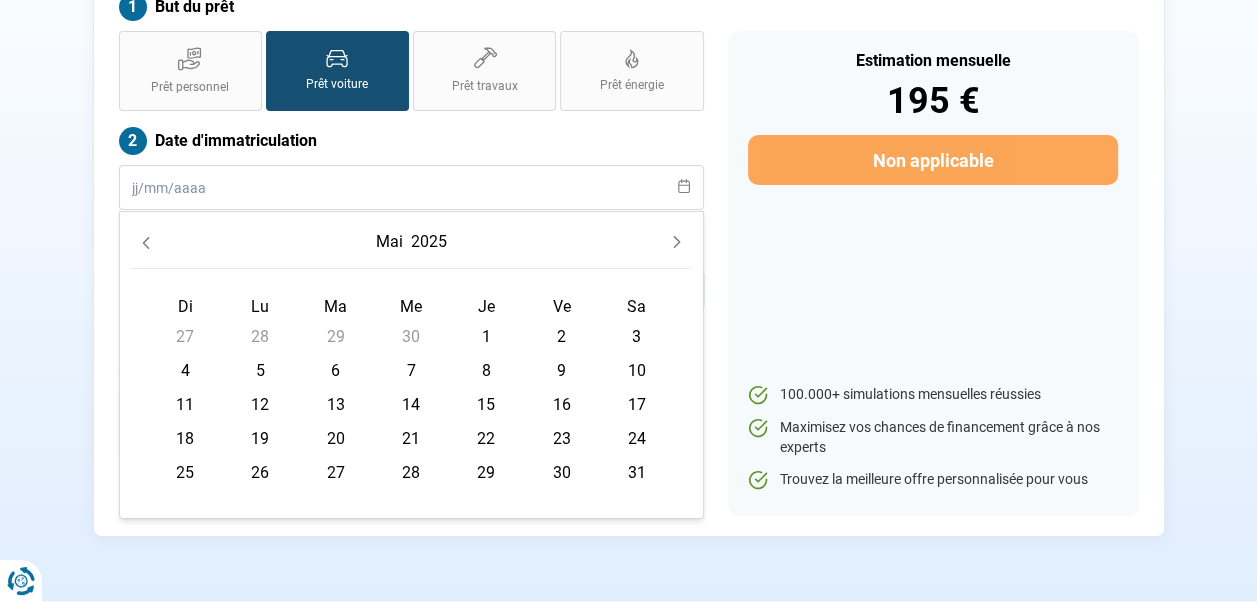 click 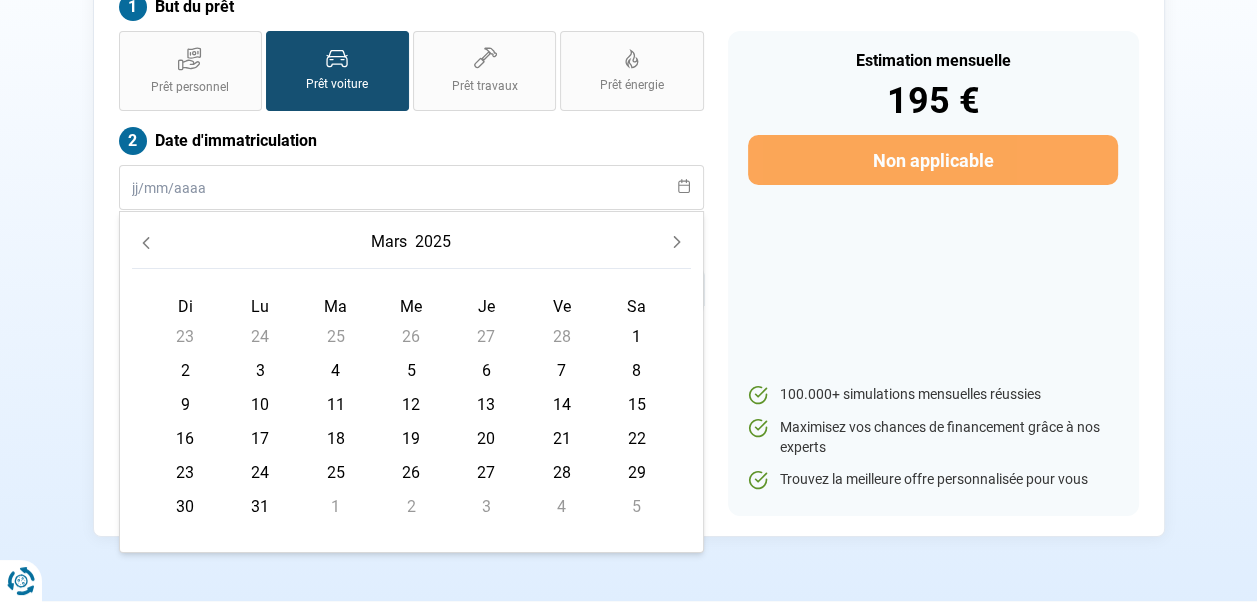 click 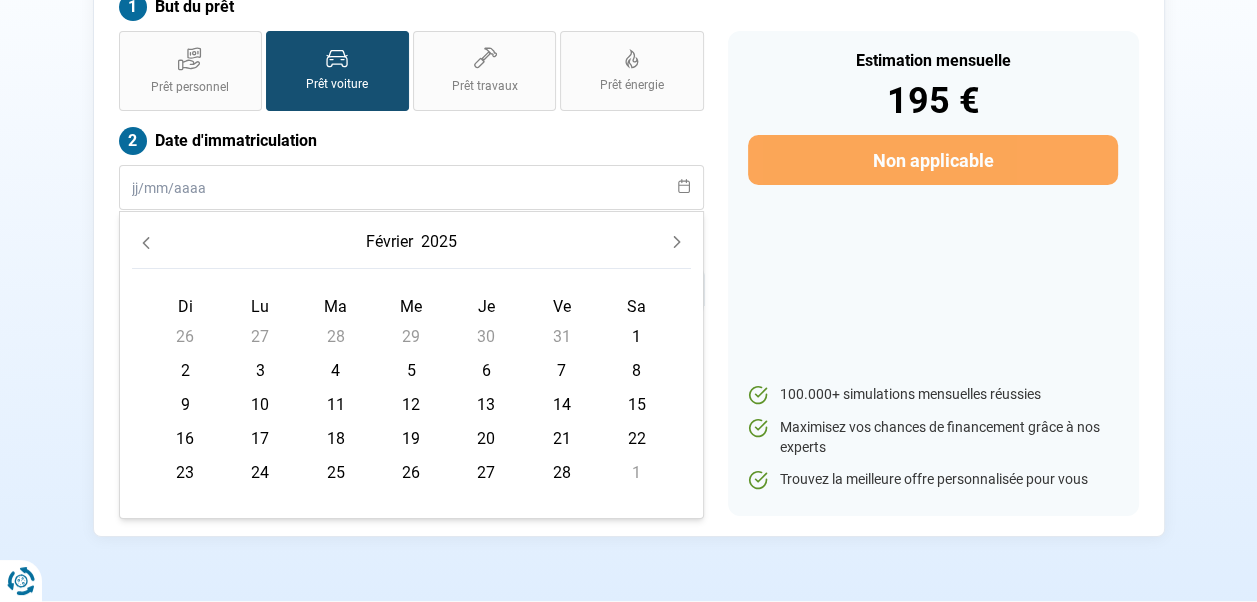 click 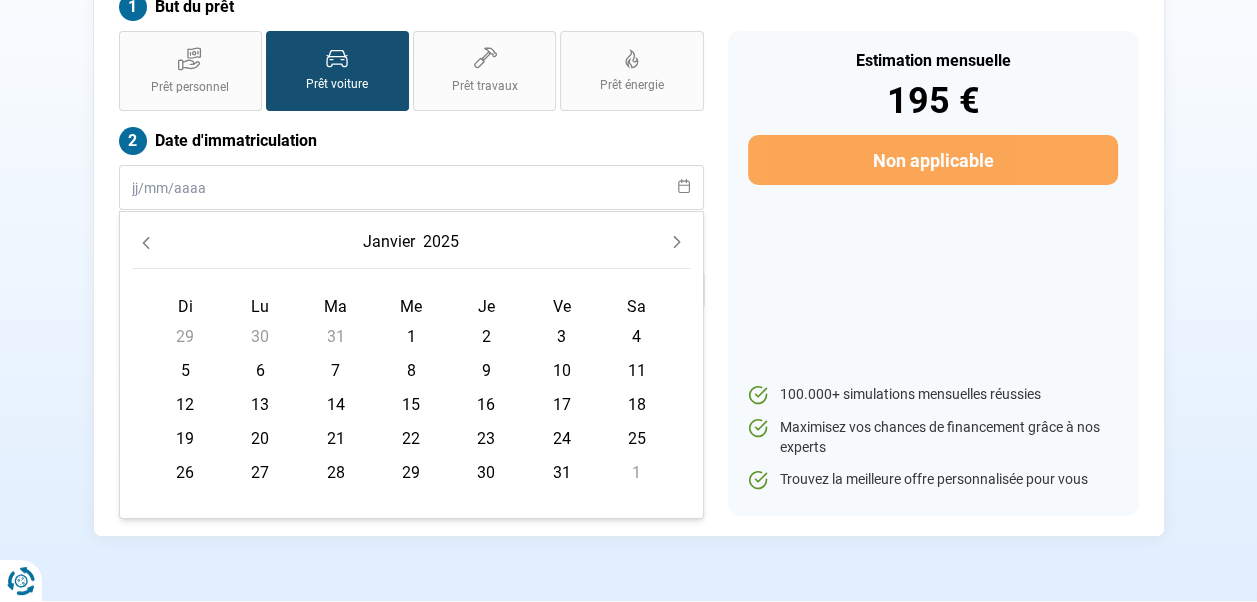 click 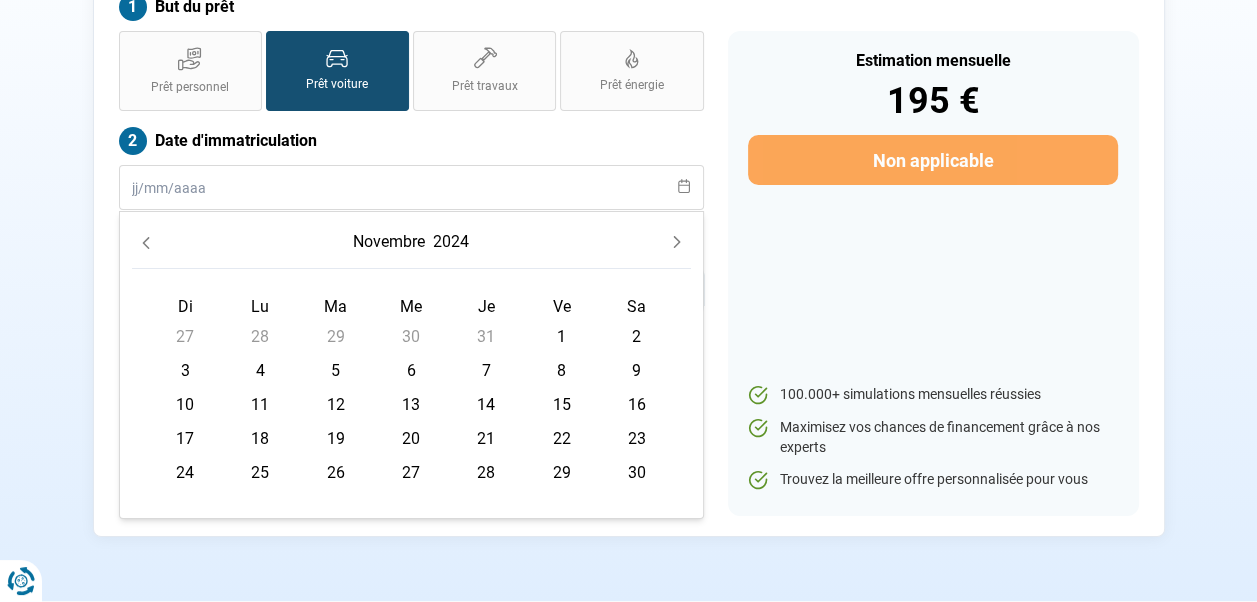click 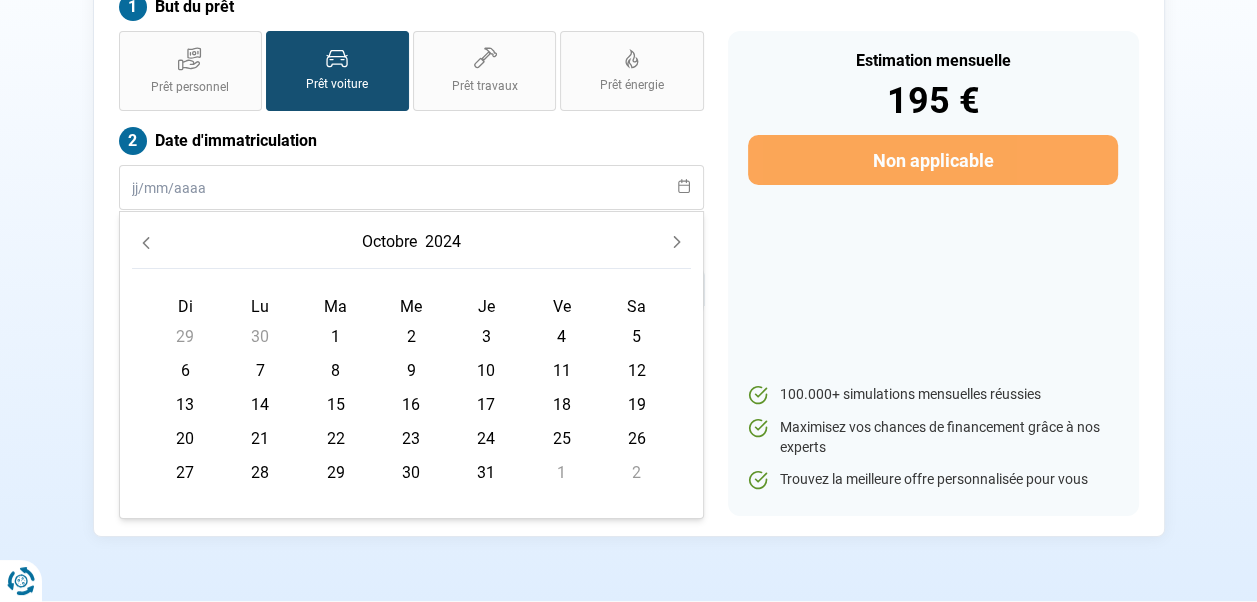 click 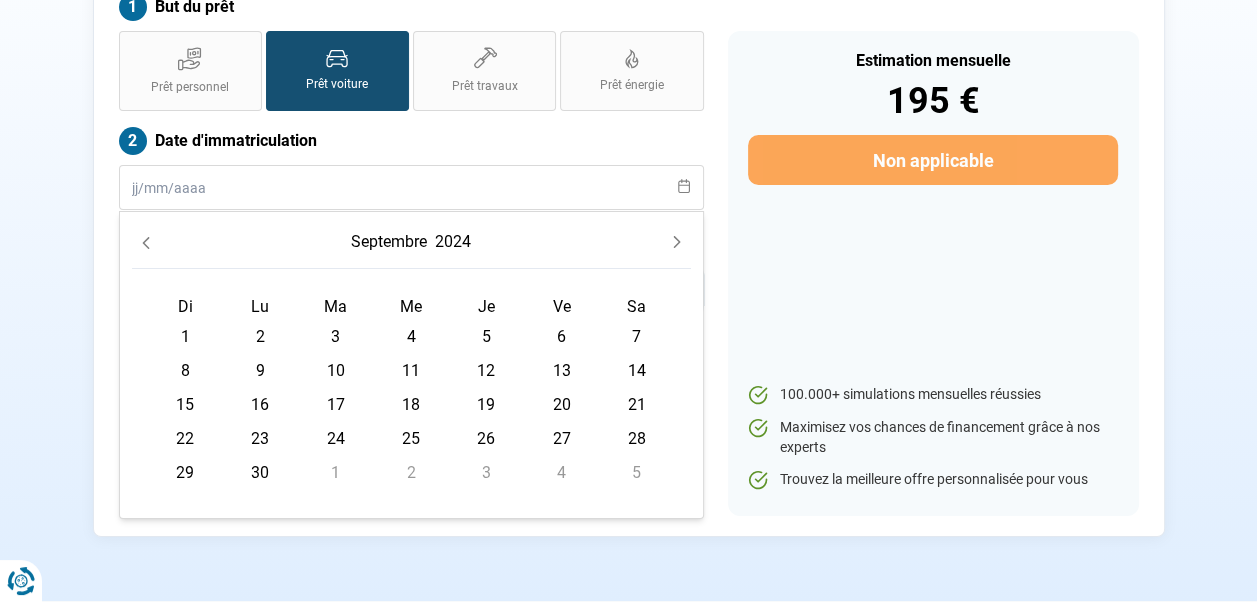 click 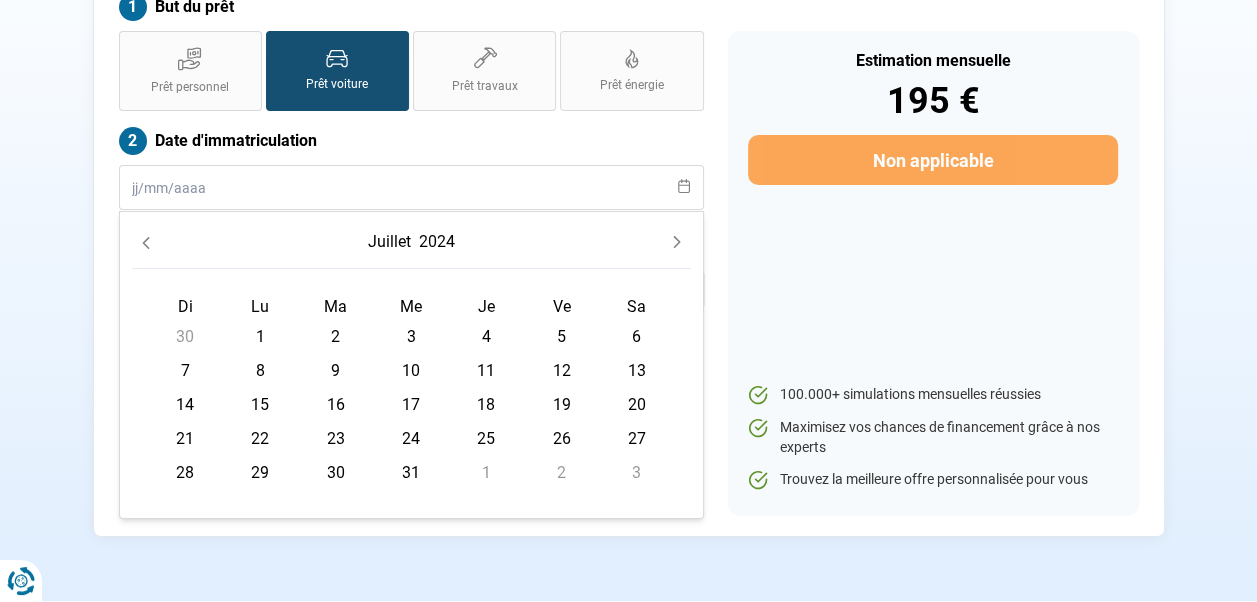 click 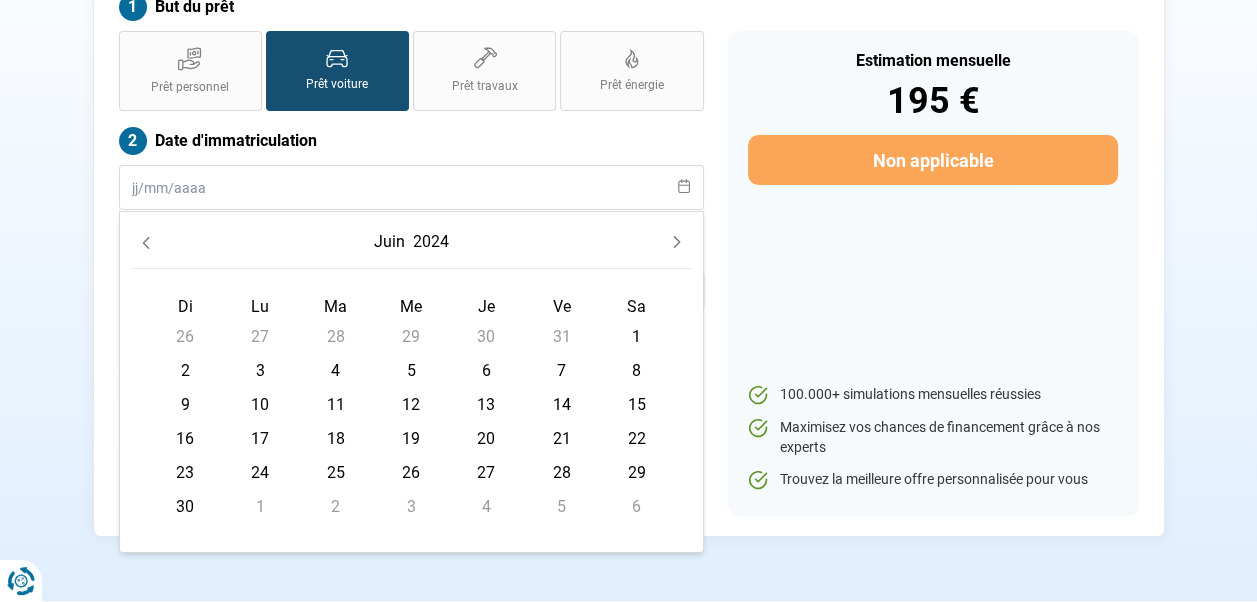 click 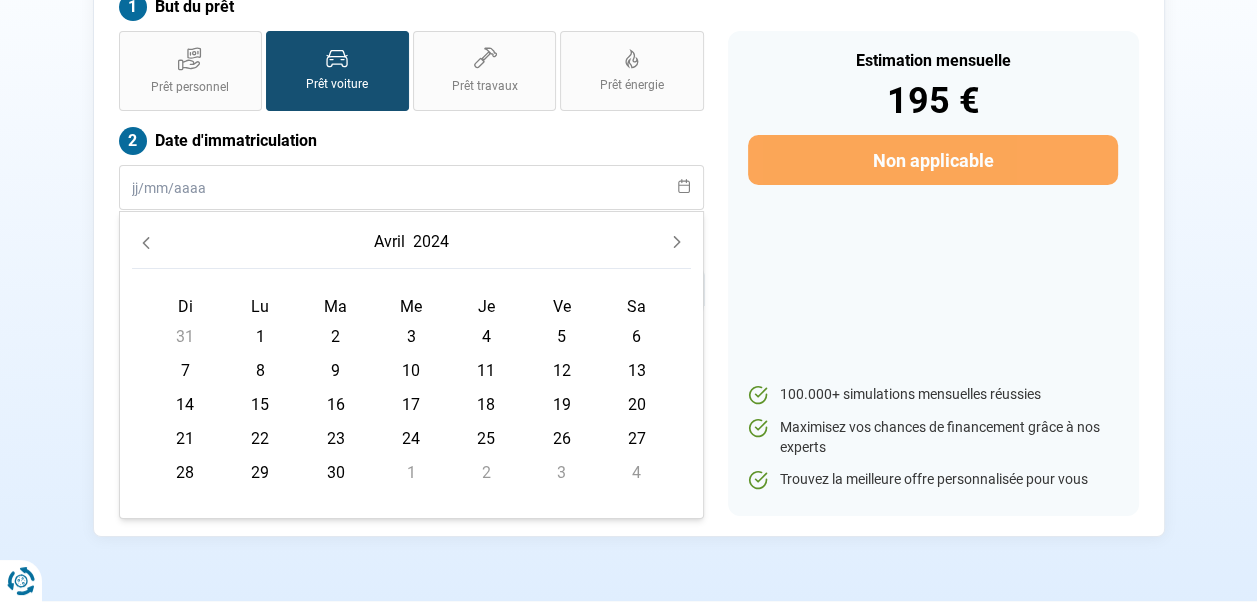 click 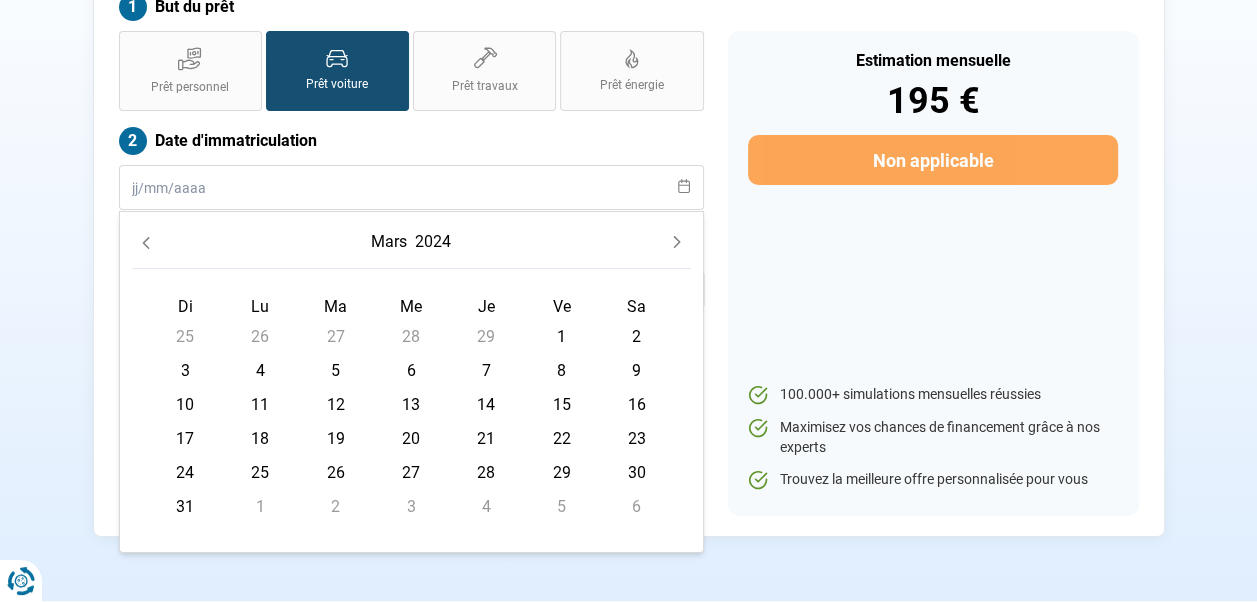 click 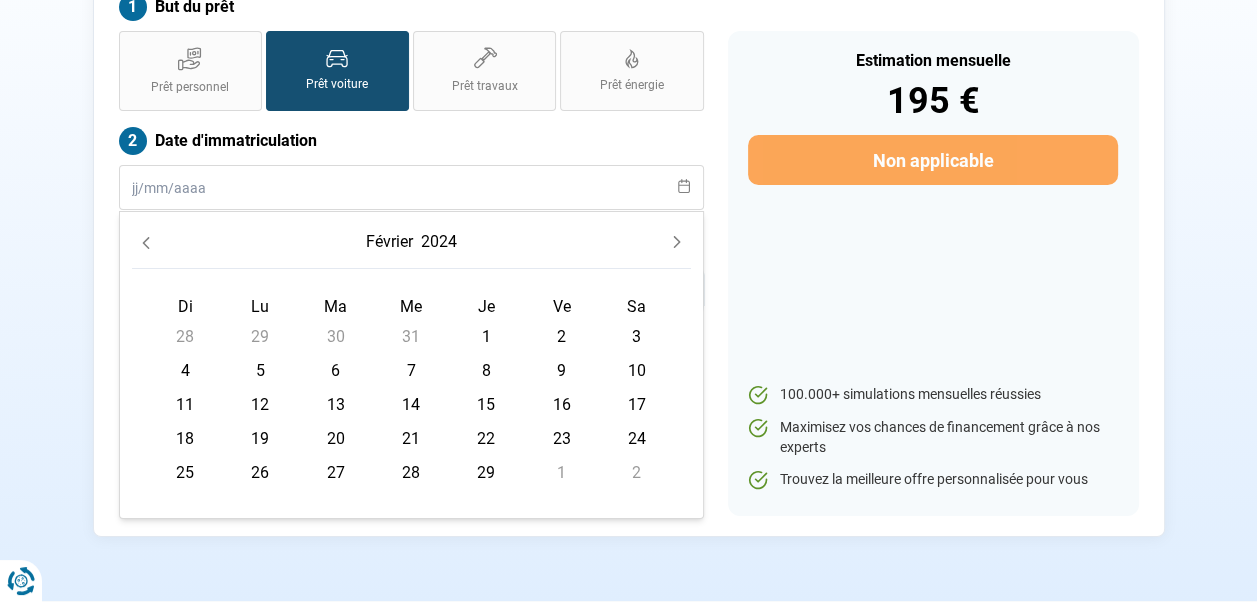 click 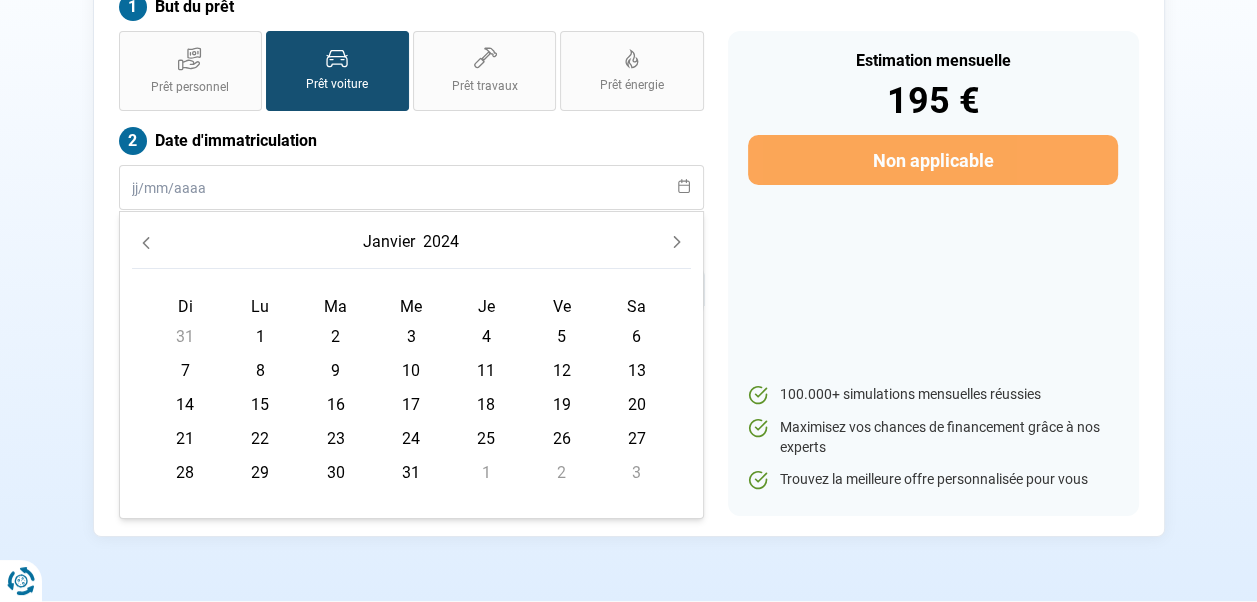 click 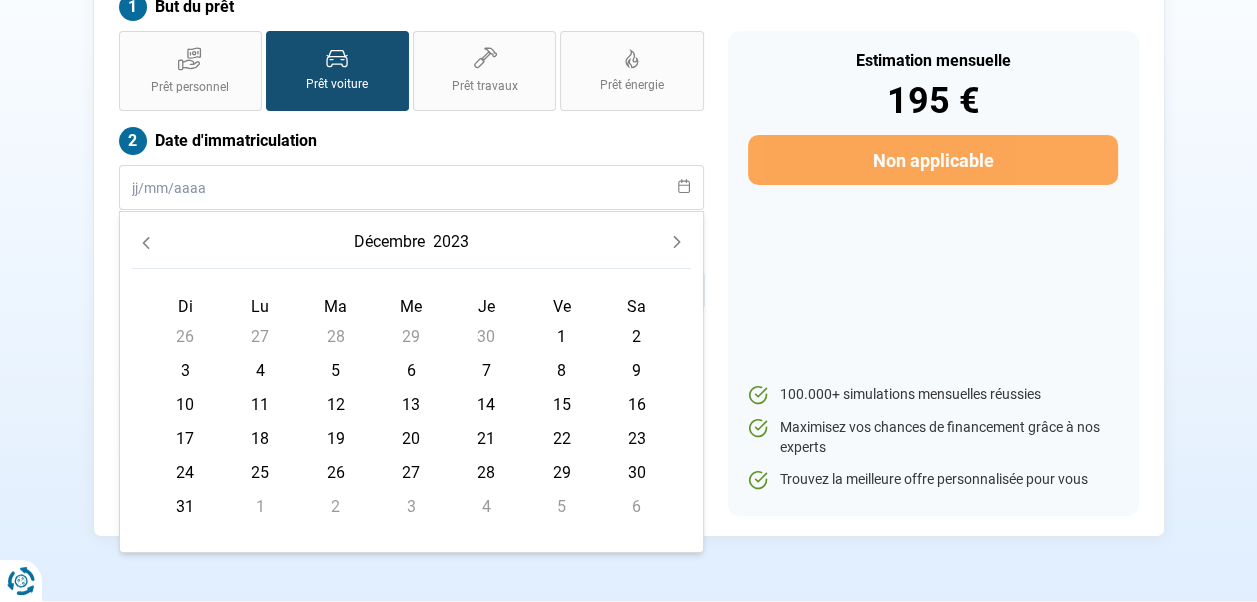 click 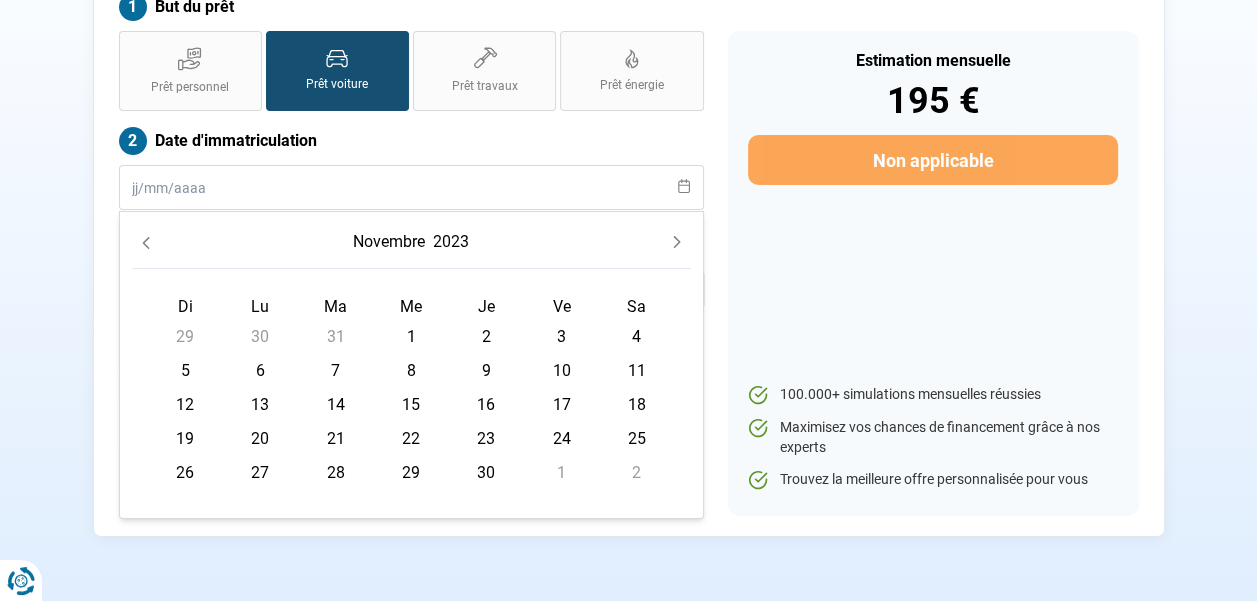 click 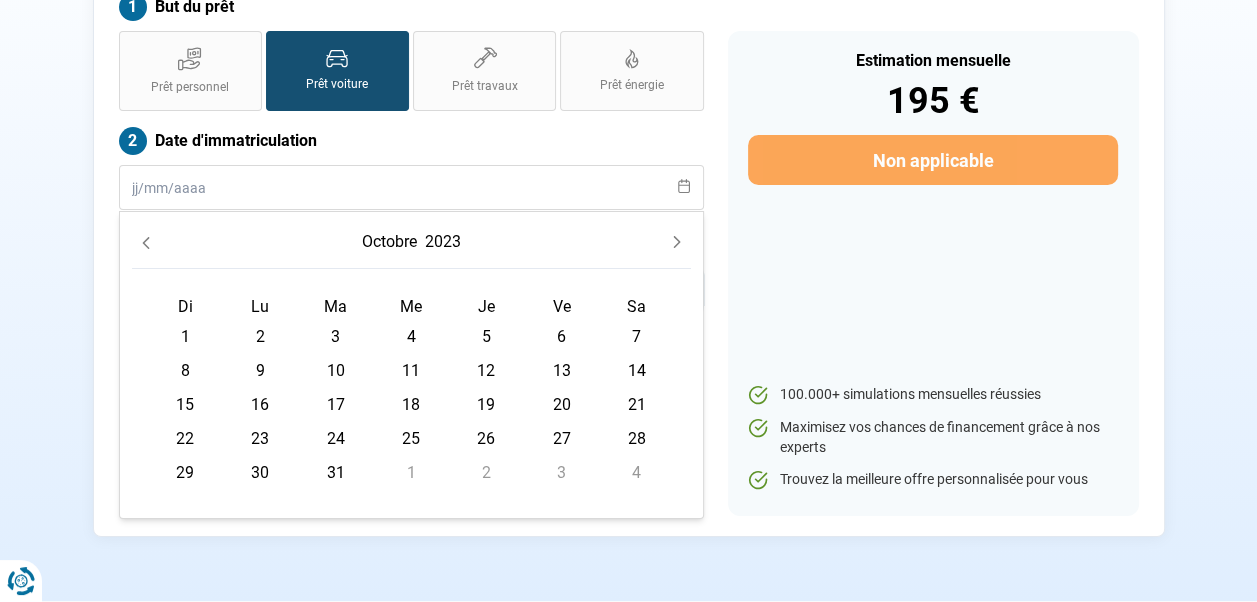 click 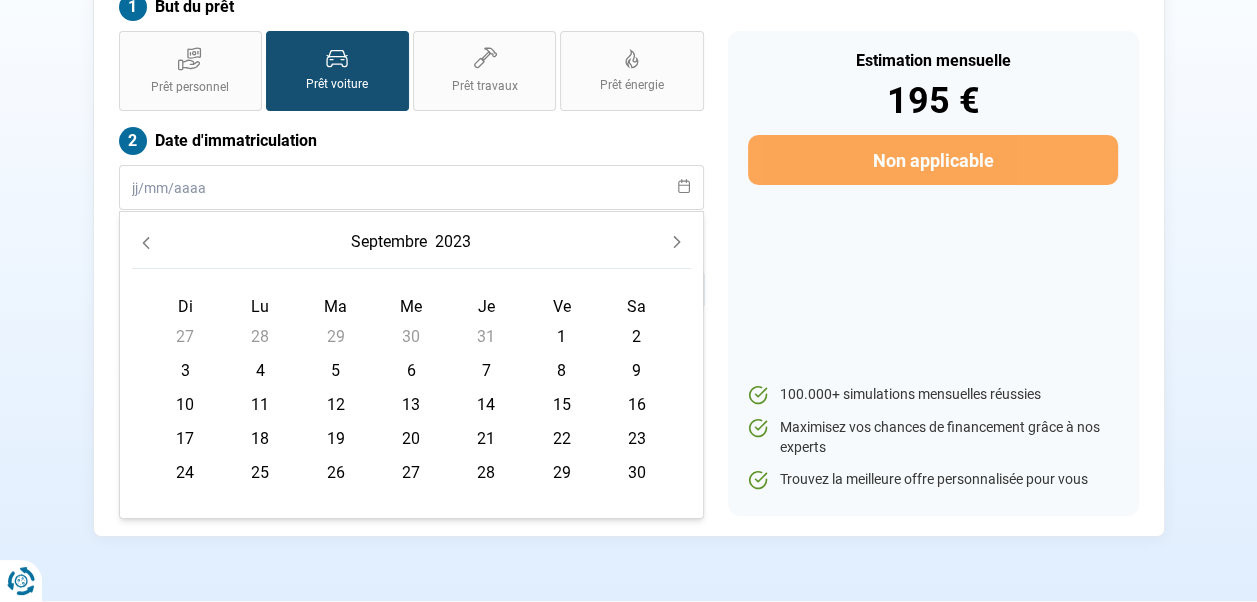 click 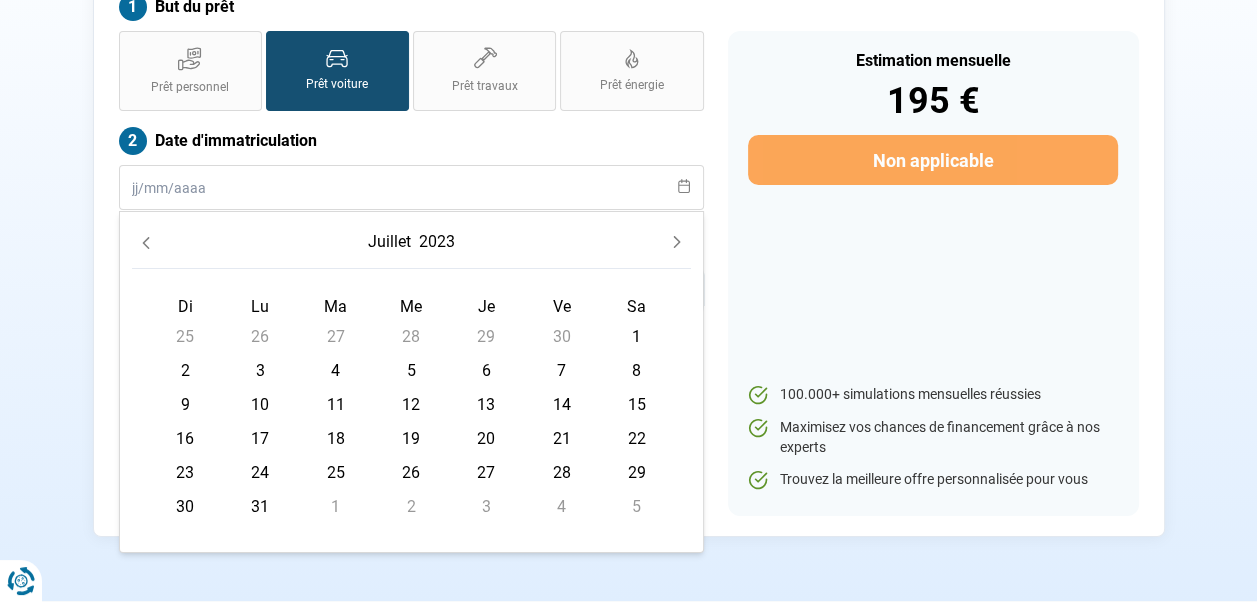click 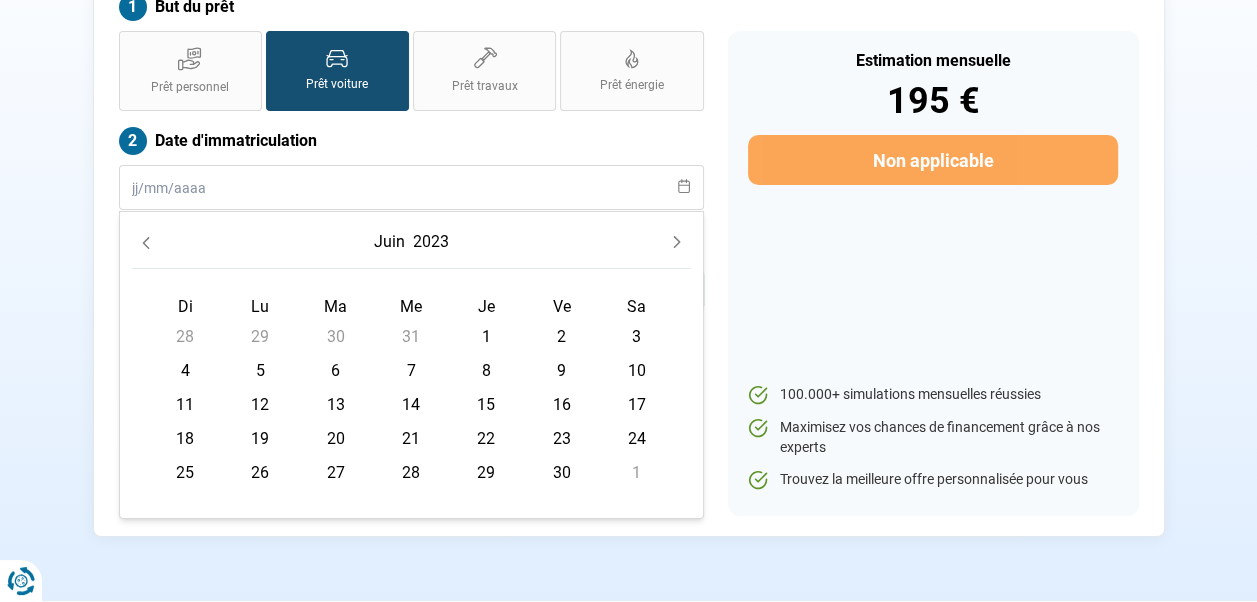 click 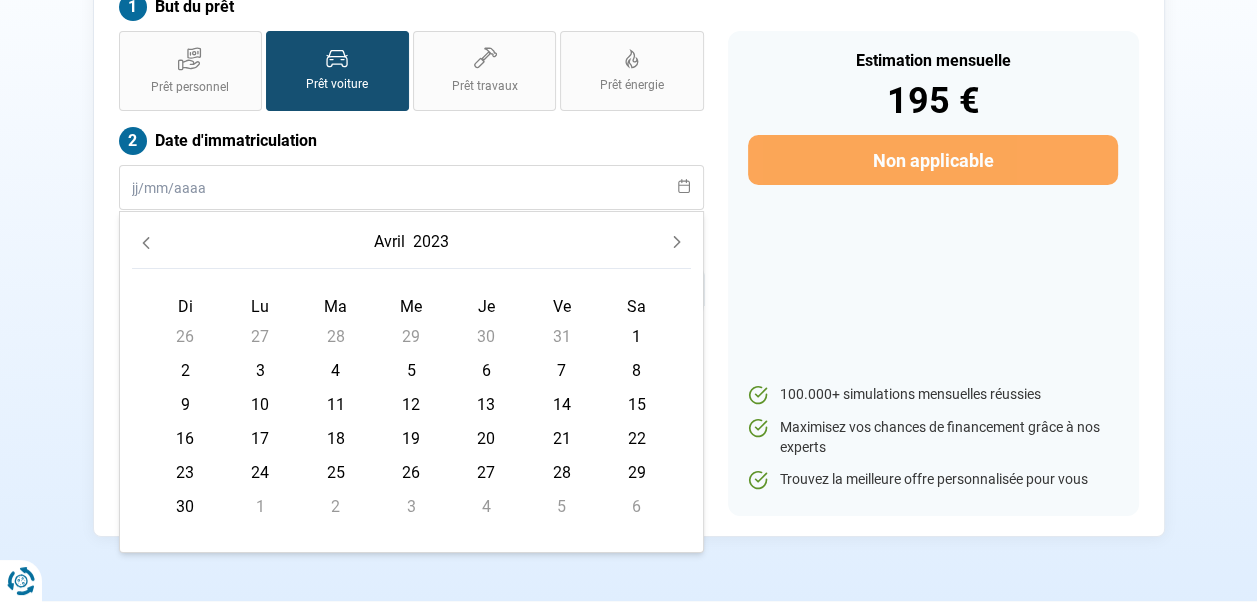 click 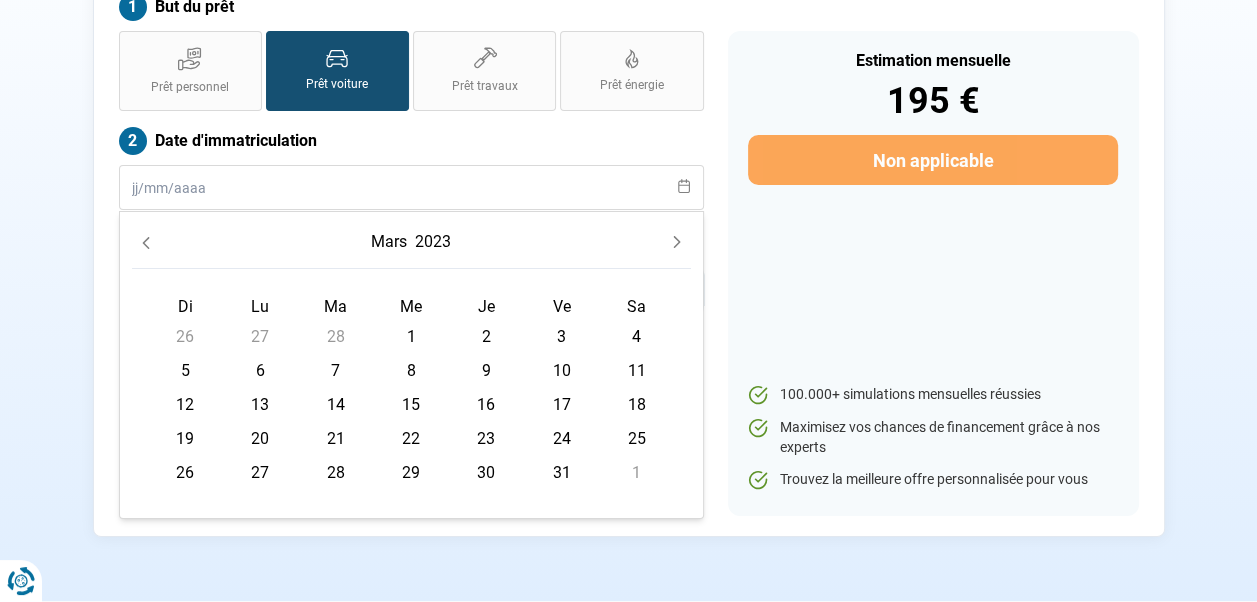 click 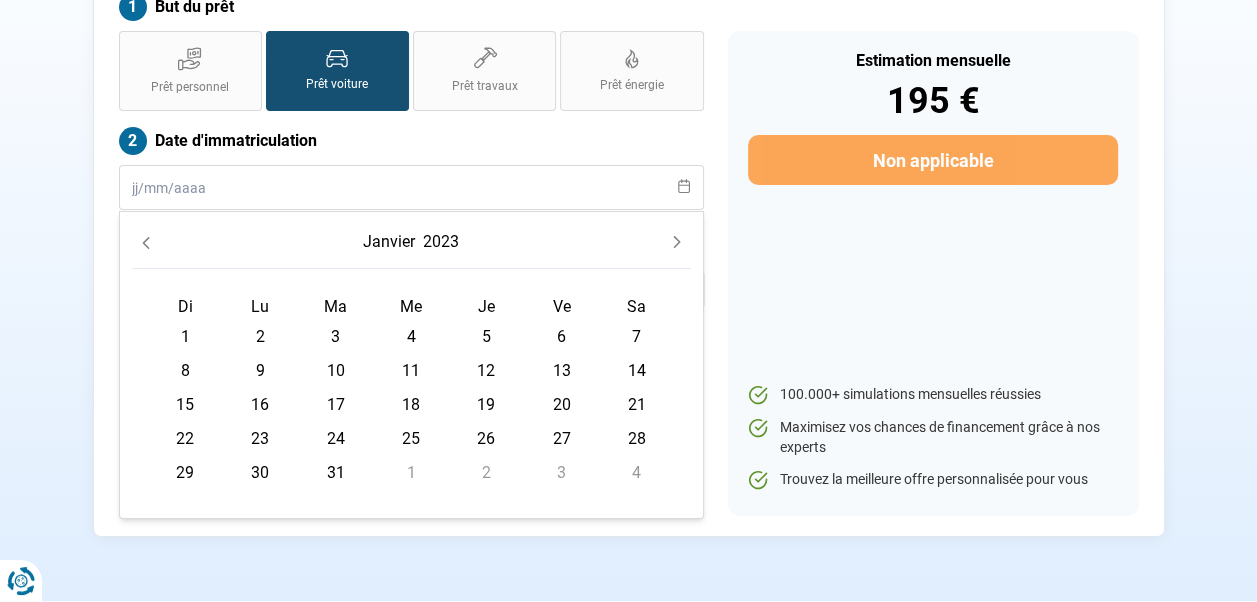 click 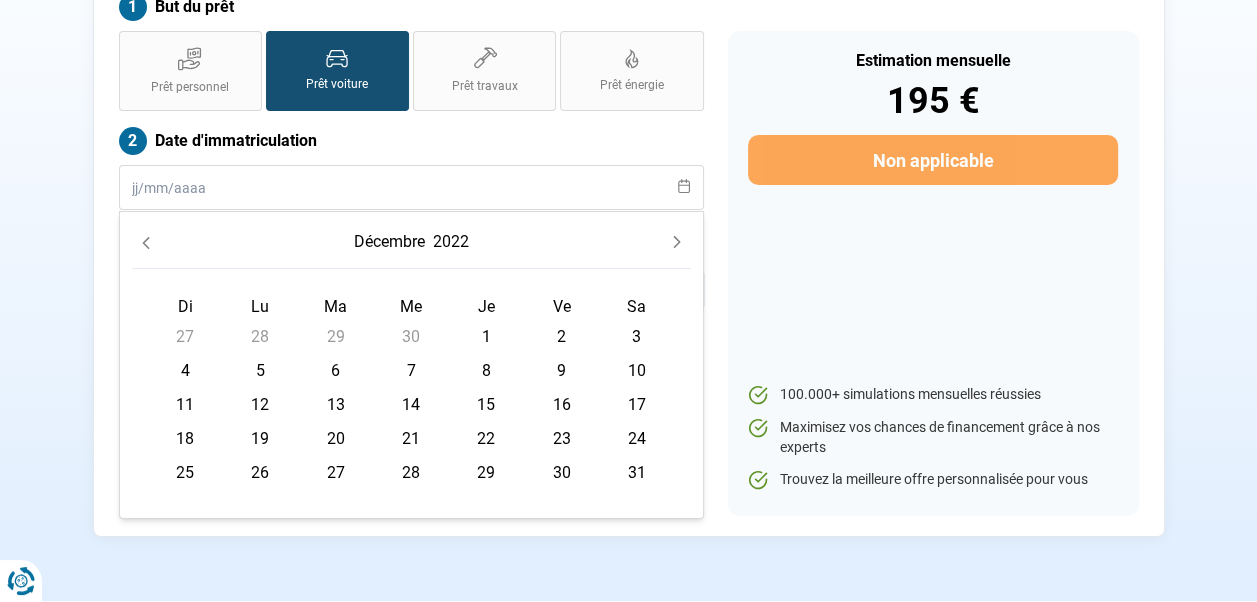 click 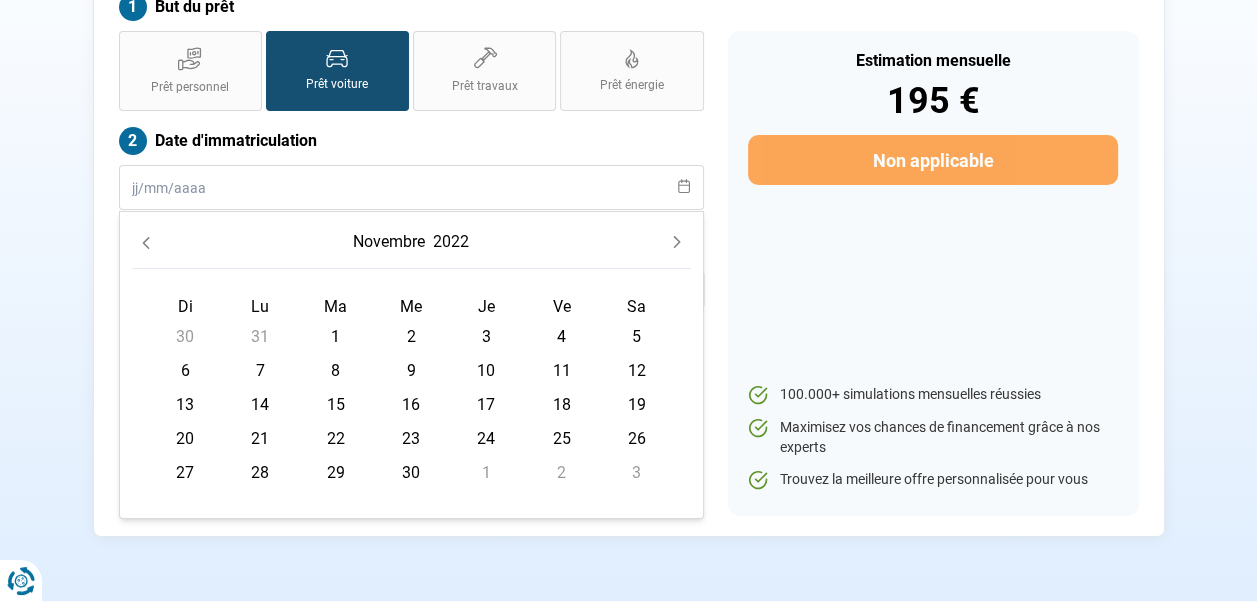 click 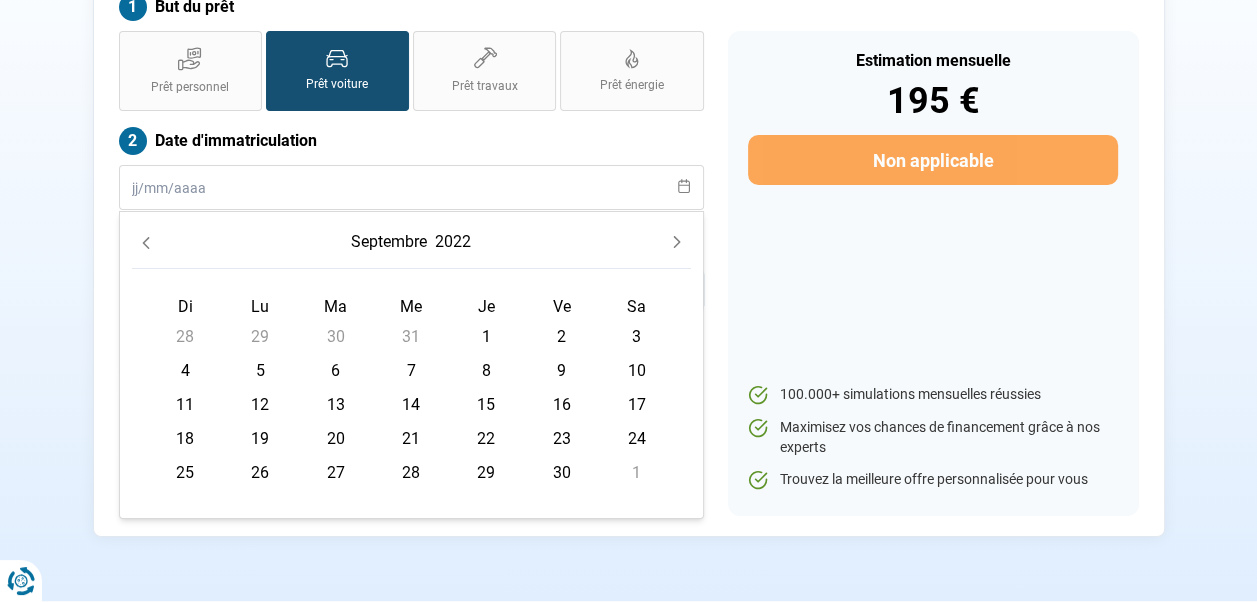 click 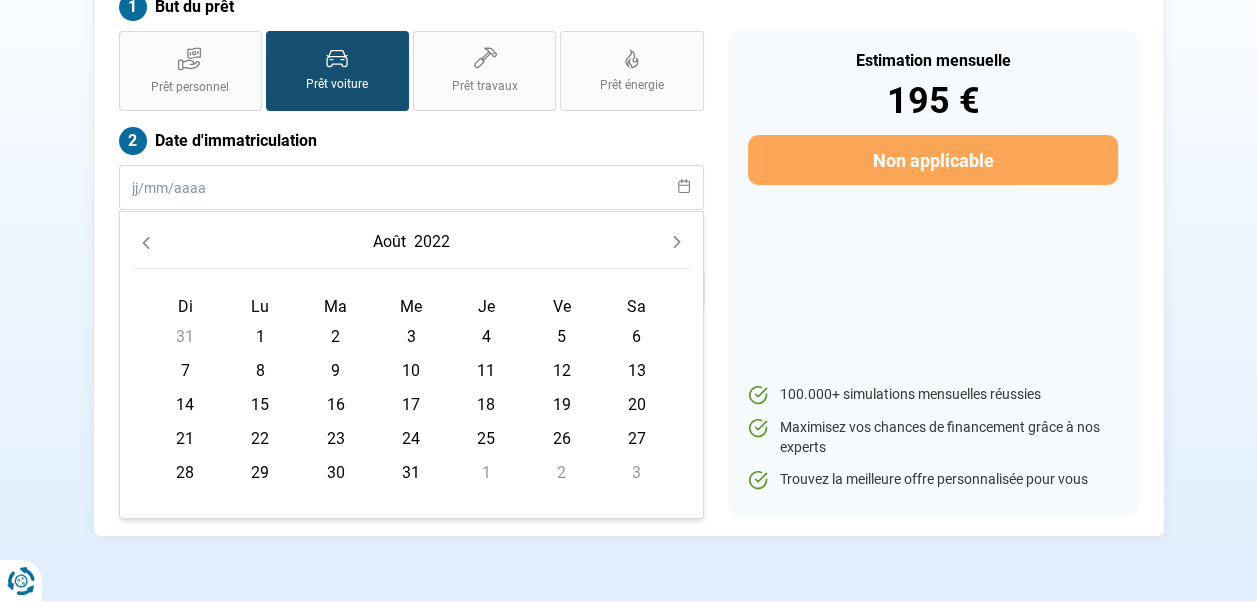 click 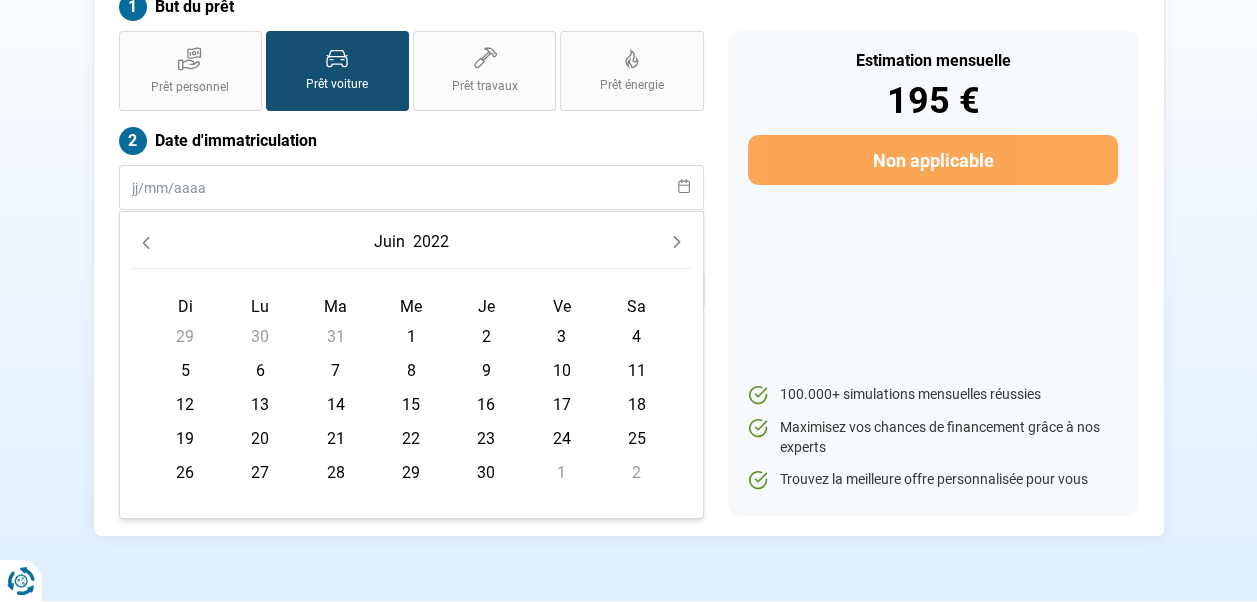 click 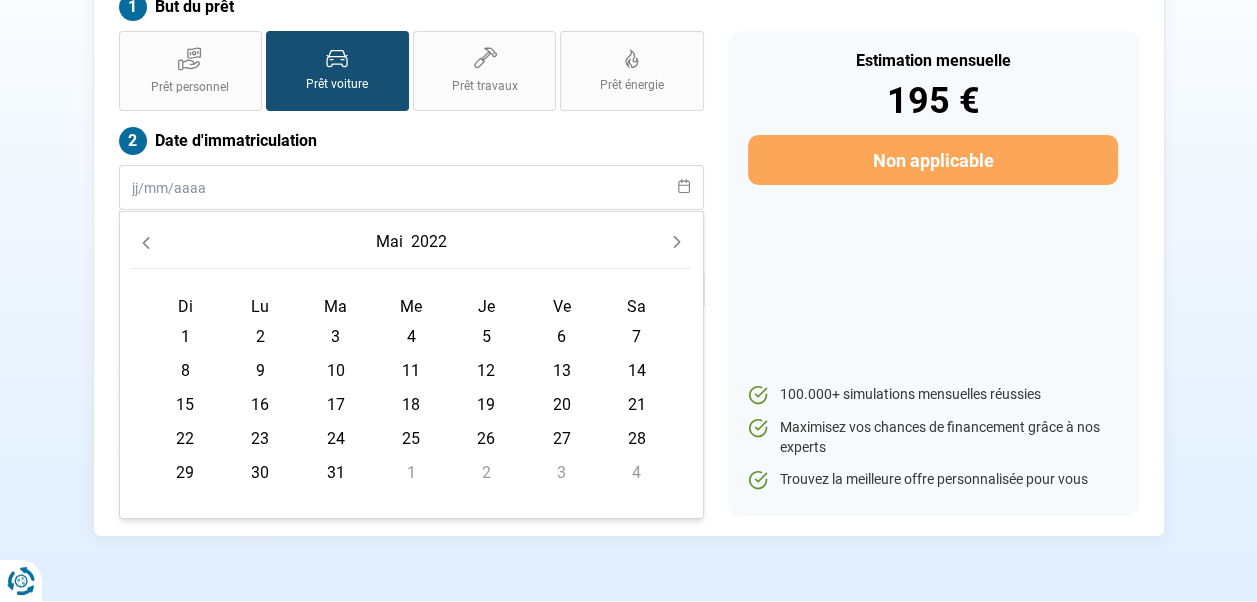click 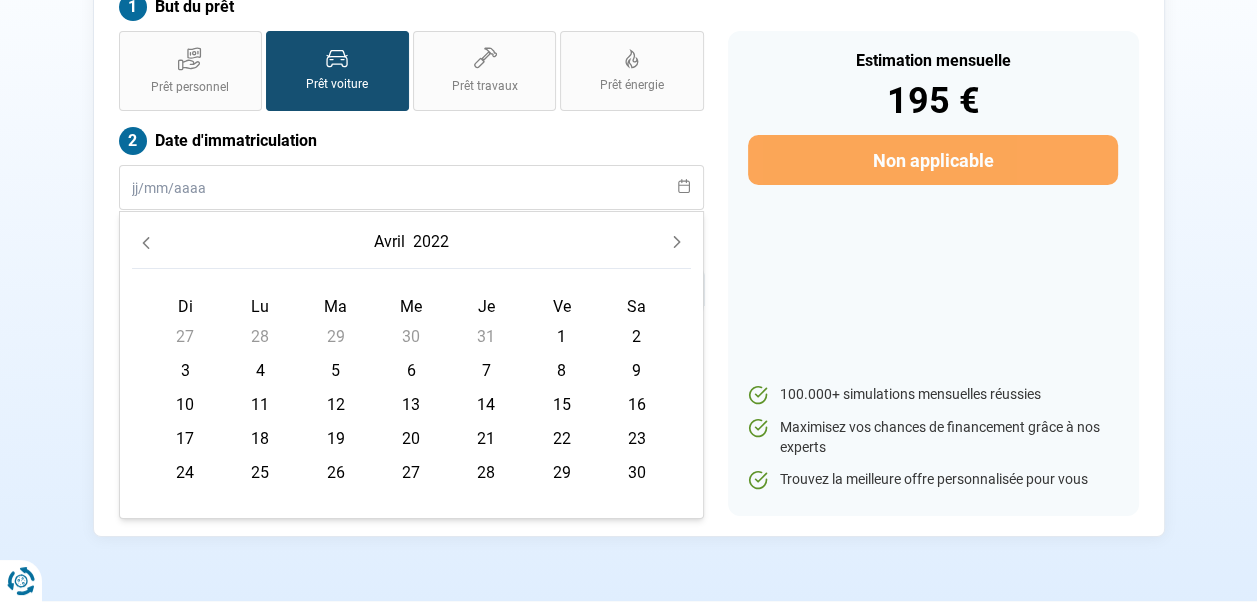 click 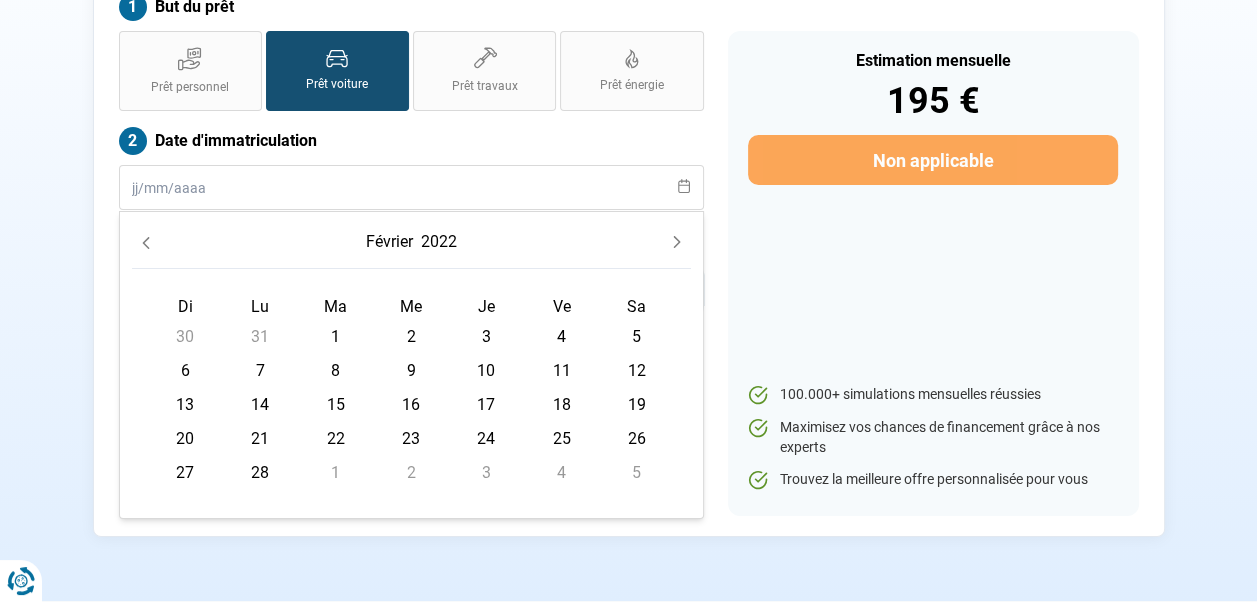 click 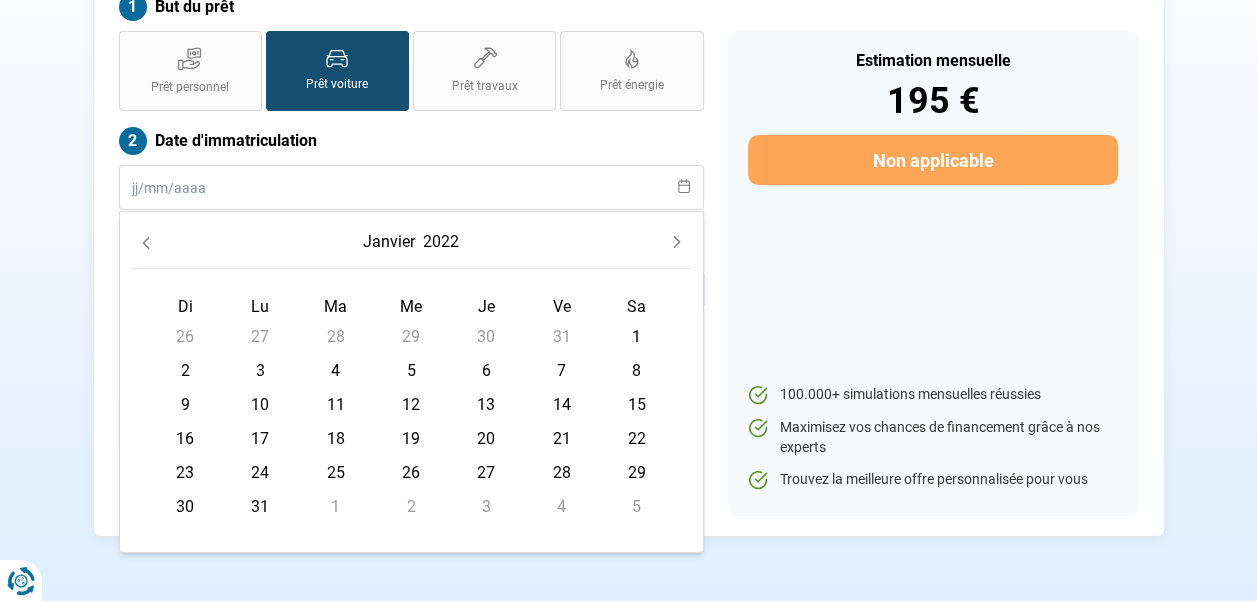 click 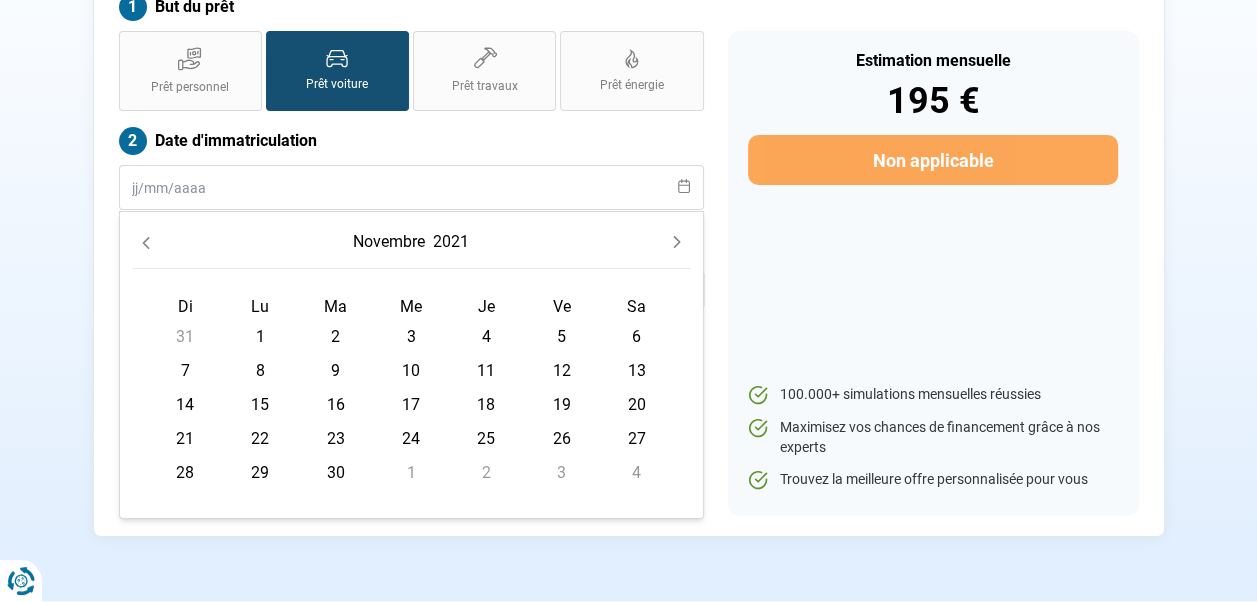 click 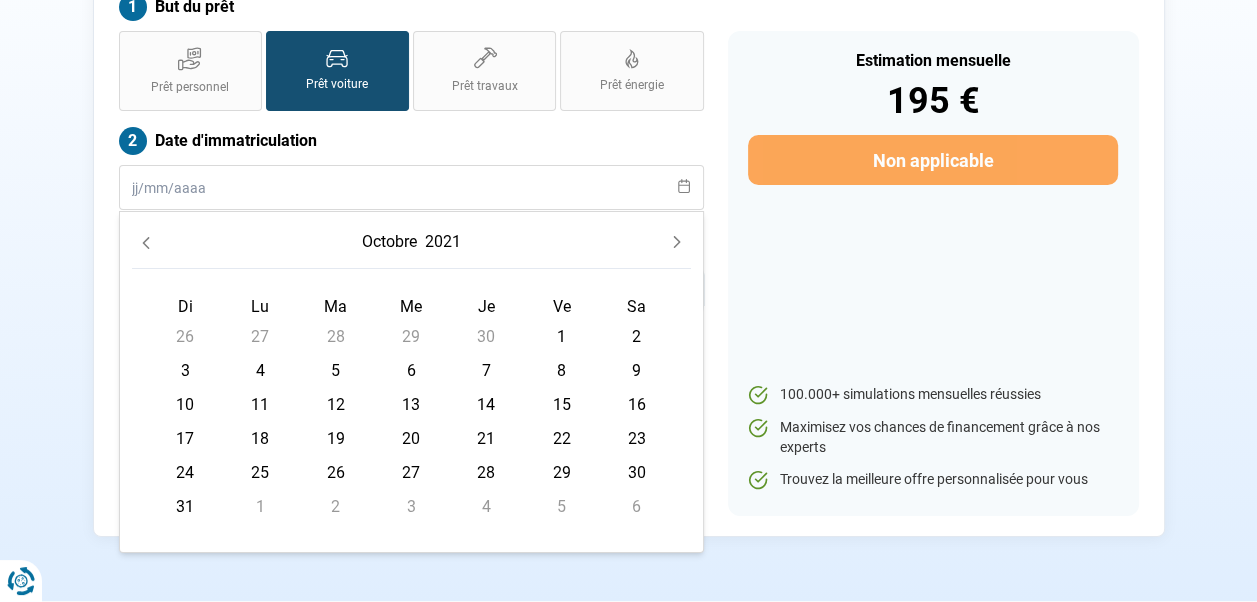 click 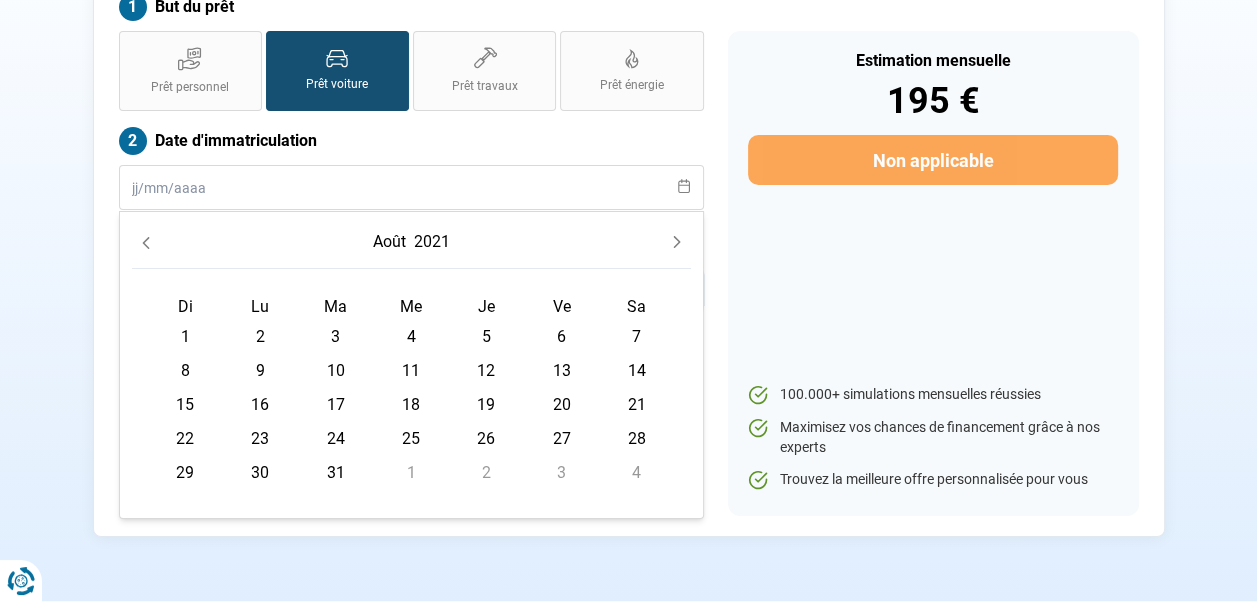 click 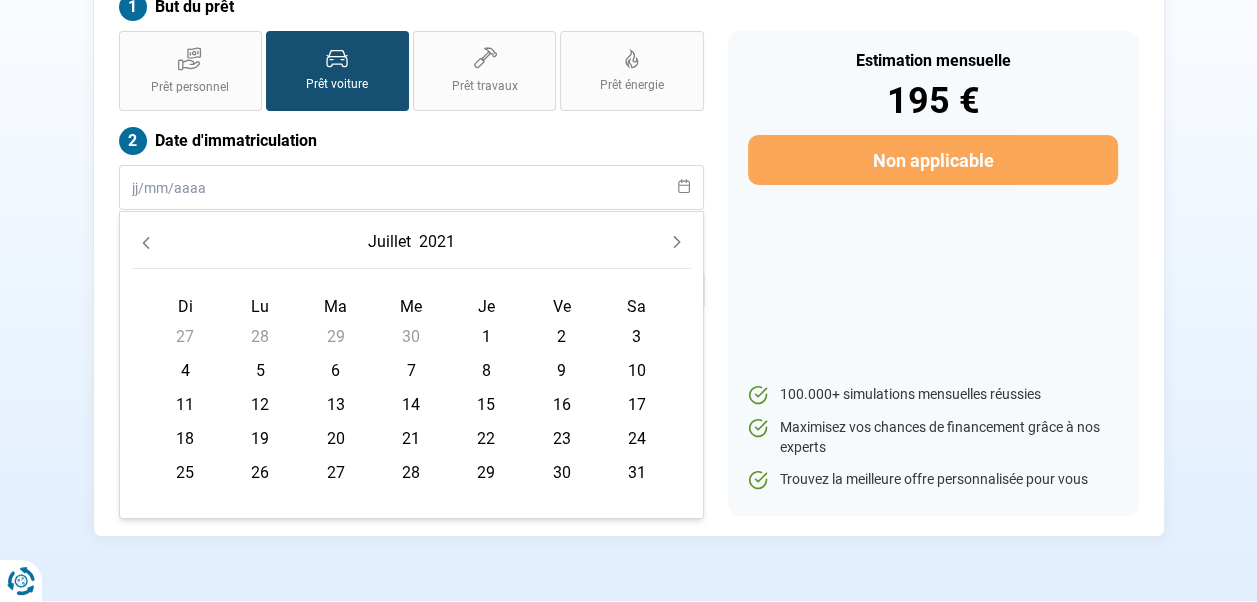 click 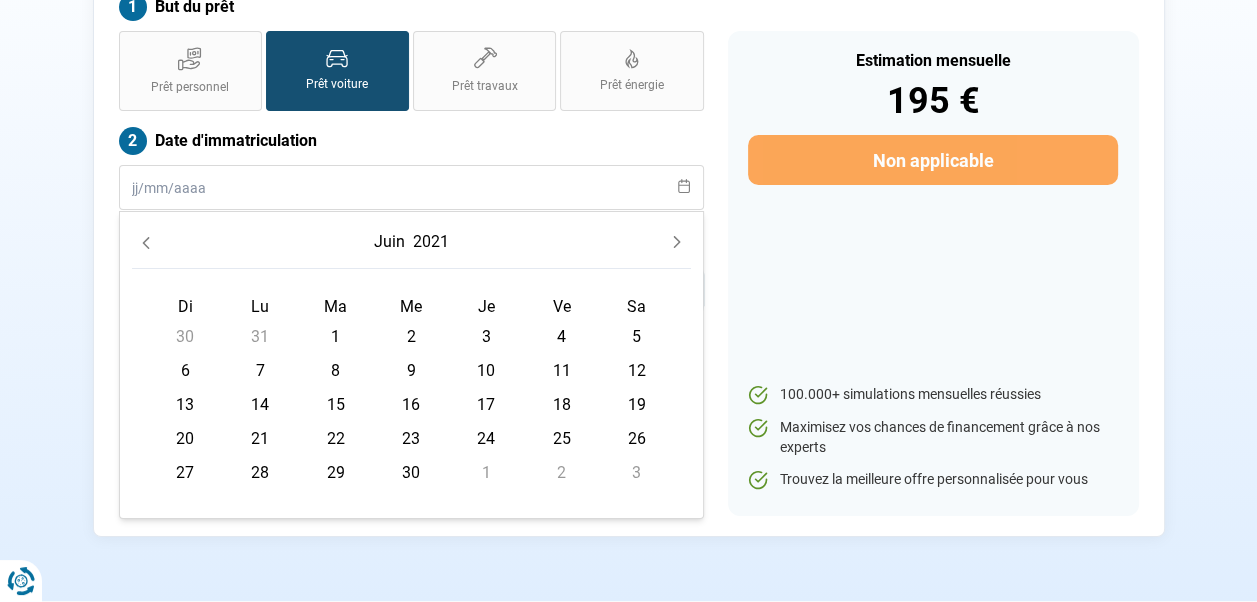 click on "9" at bounding box center [411, 371] 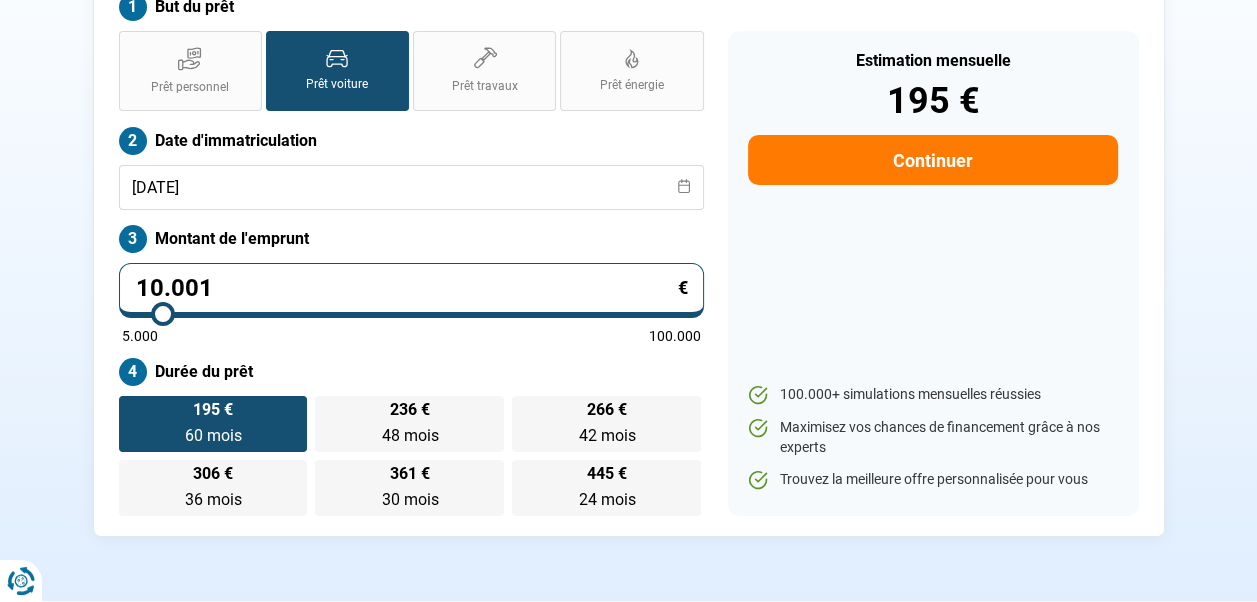 click on "10.001" at bounding box center [411, 290] 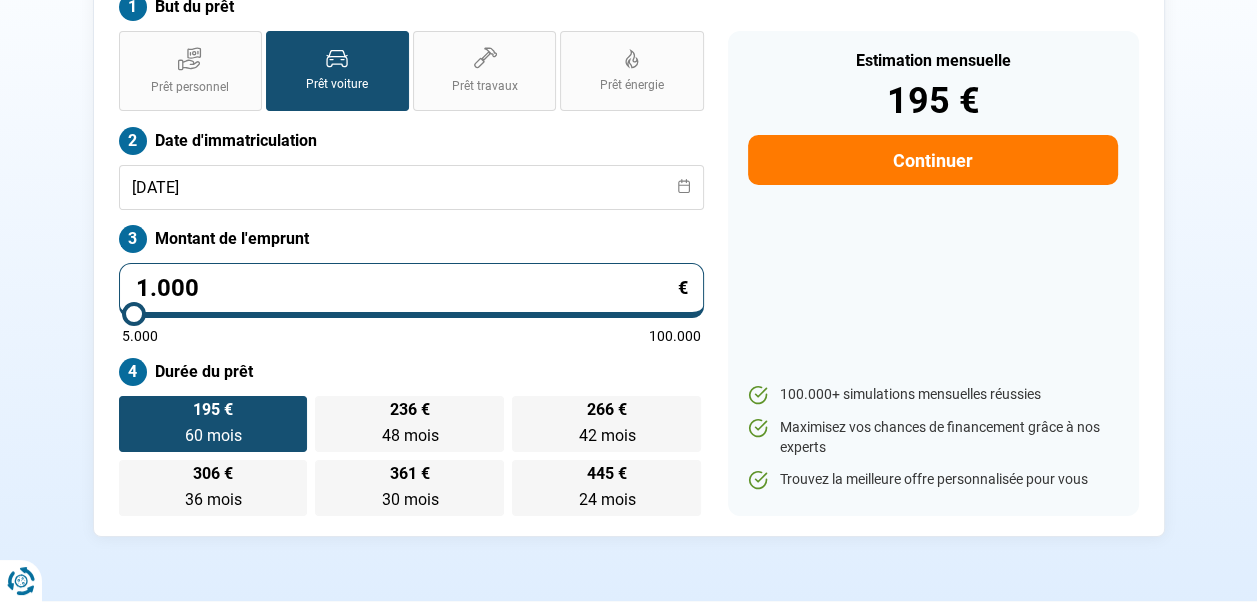 type on "100" 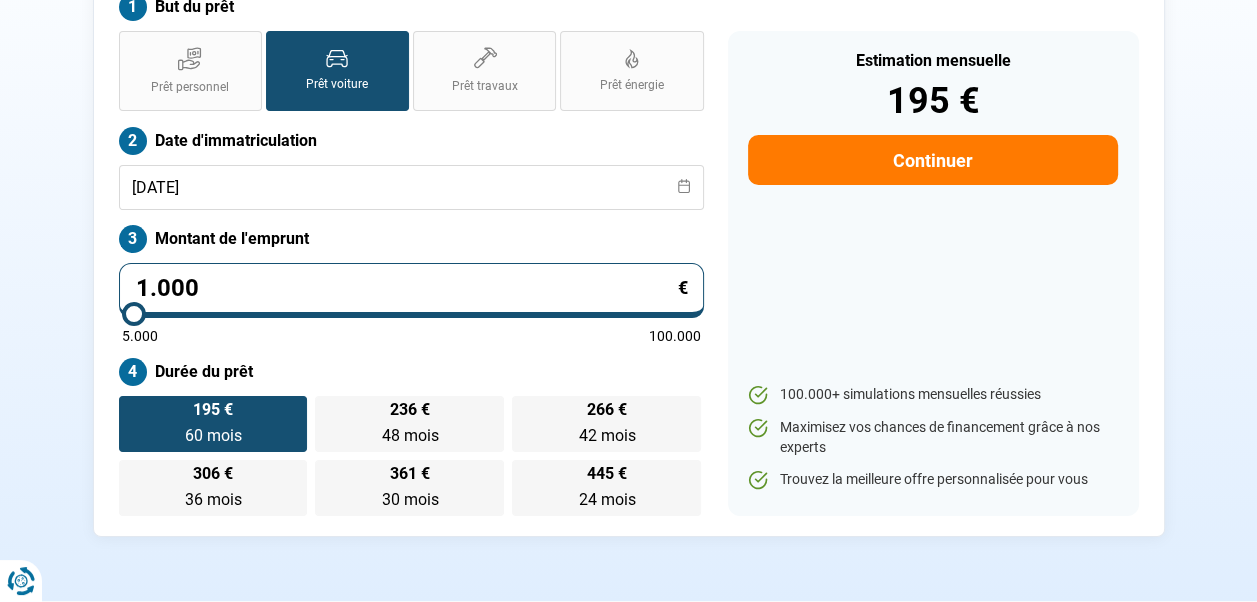 type on "5000" 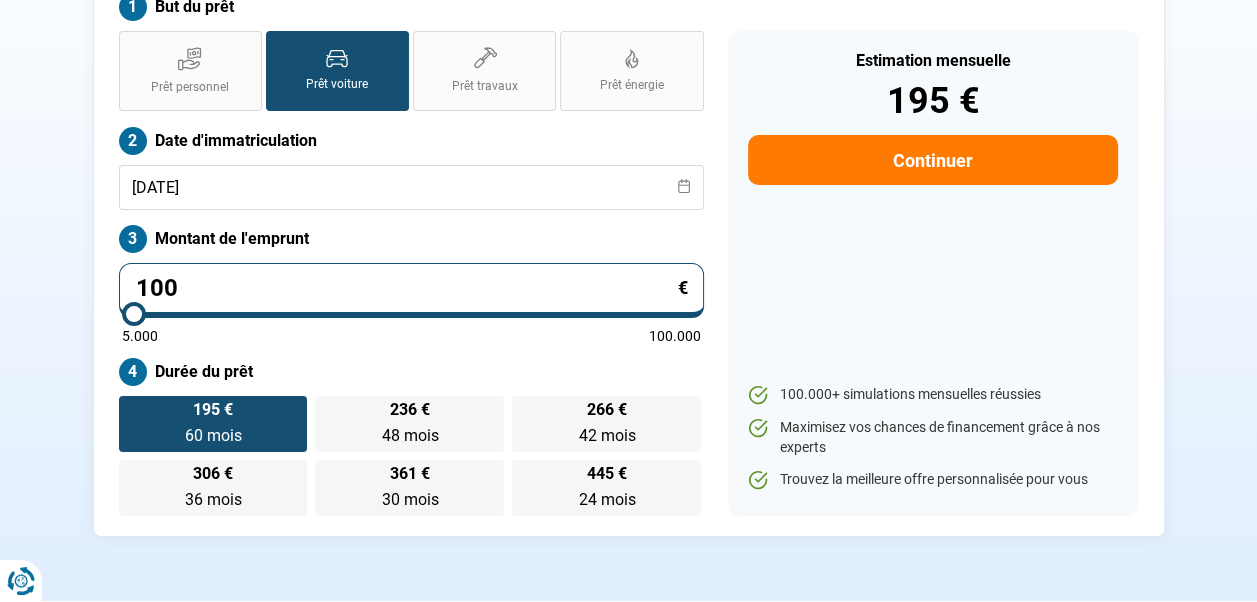 type on "10" 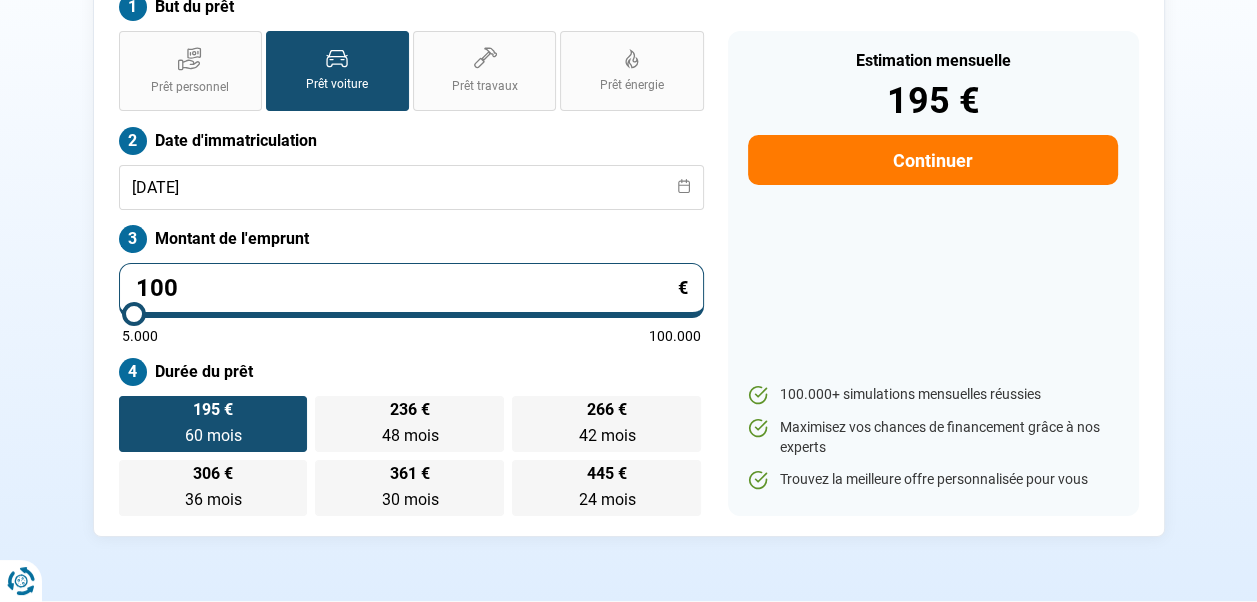 type on "5000" 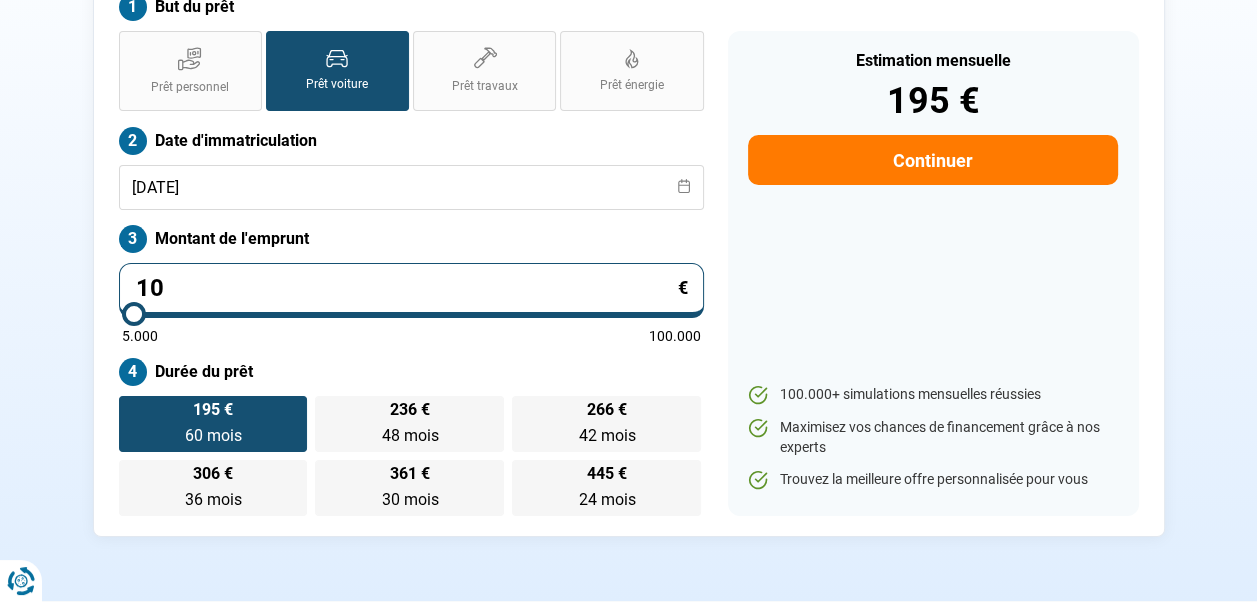 type on "1" 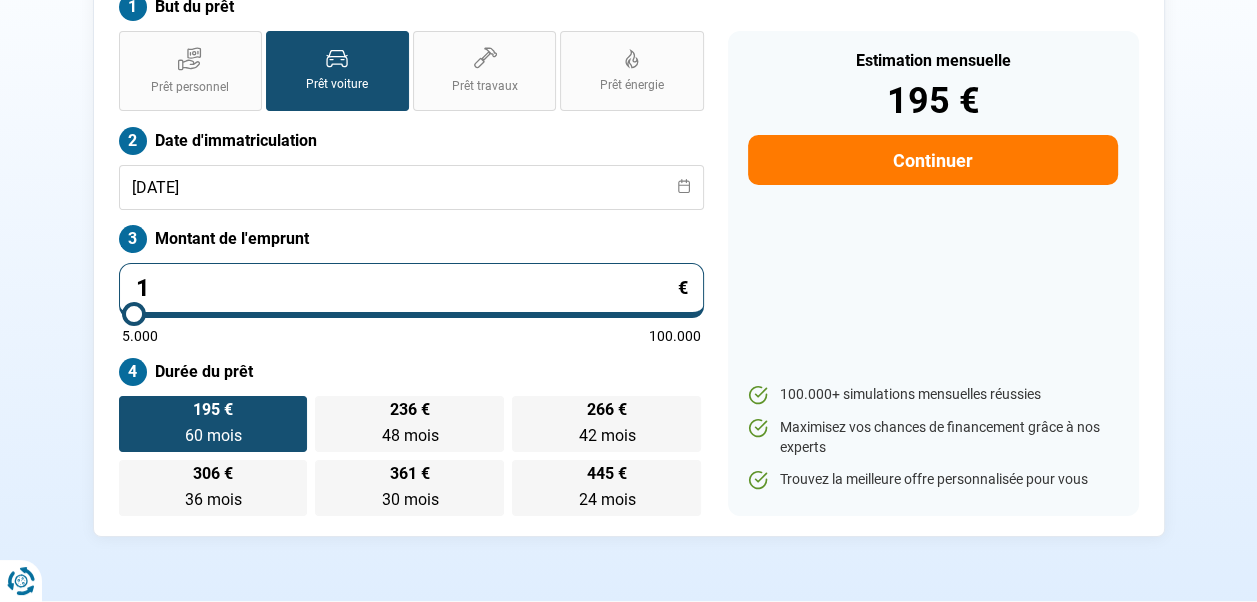 type on "5000" 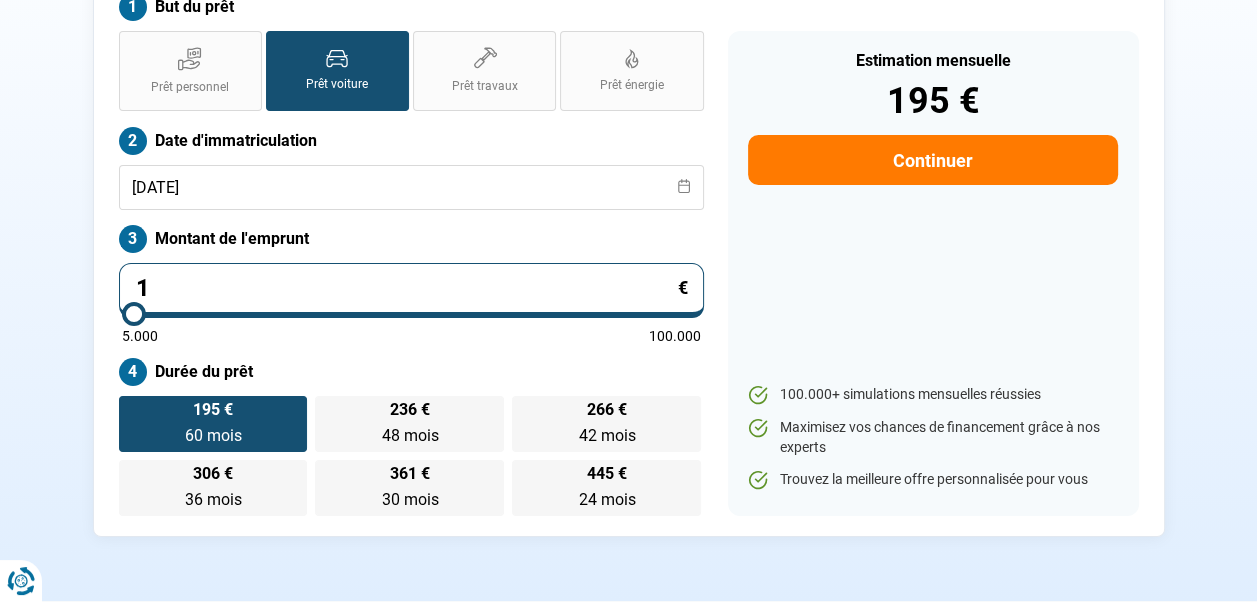 type on "0" 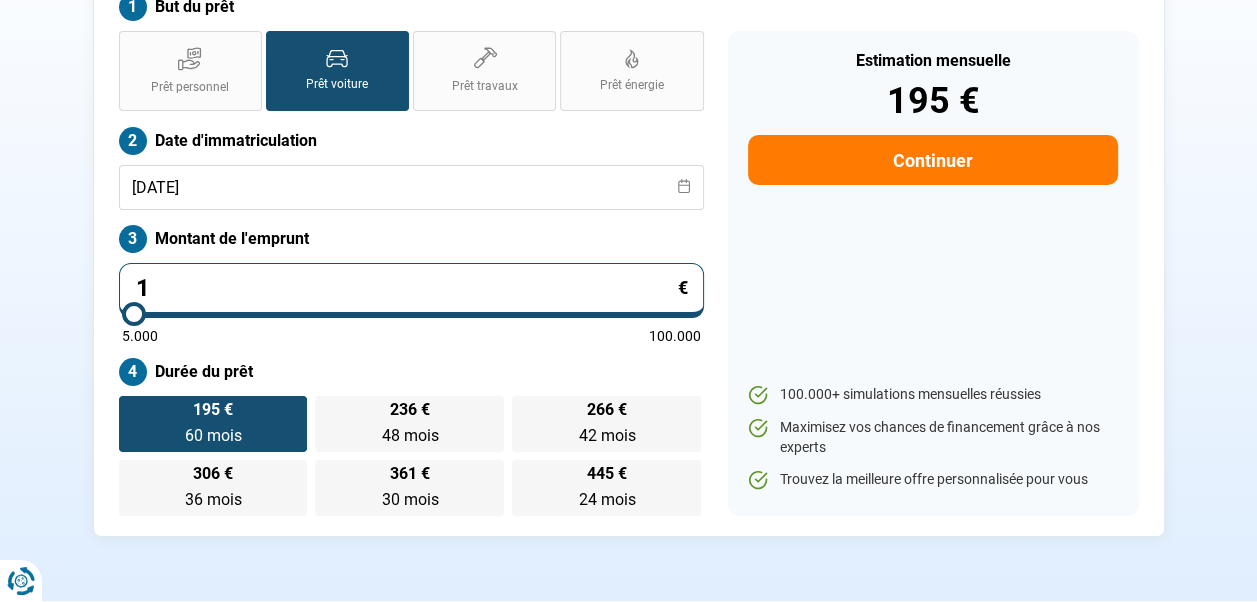 type on "5000" 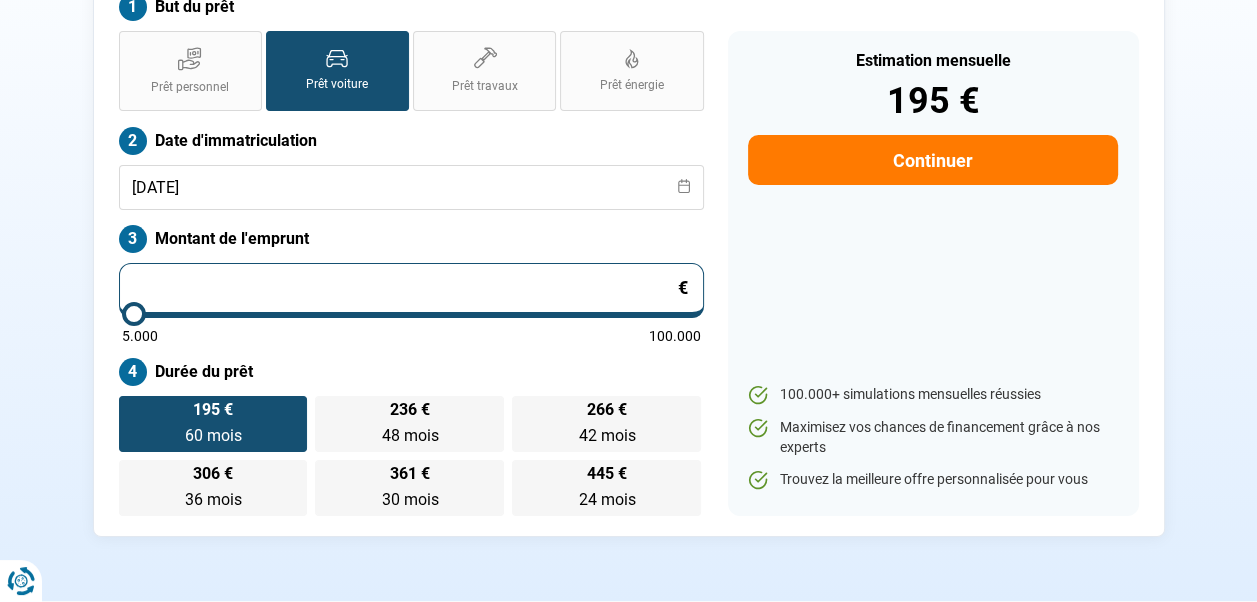 type on "5" 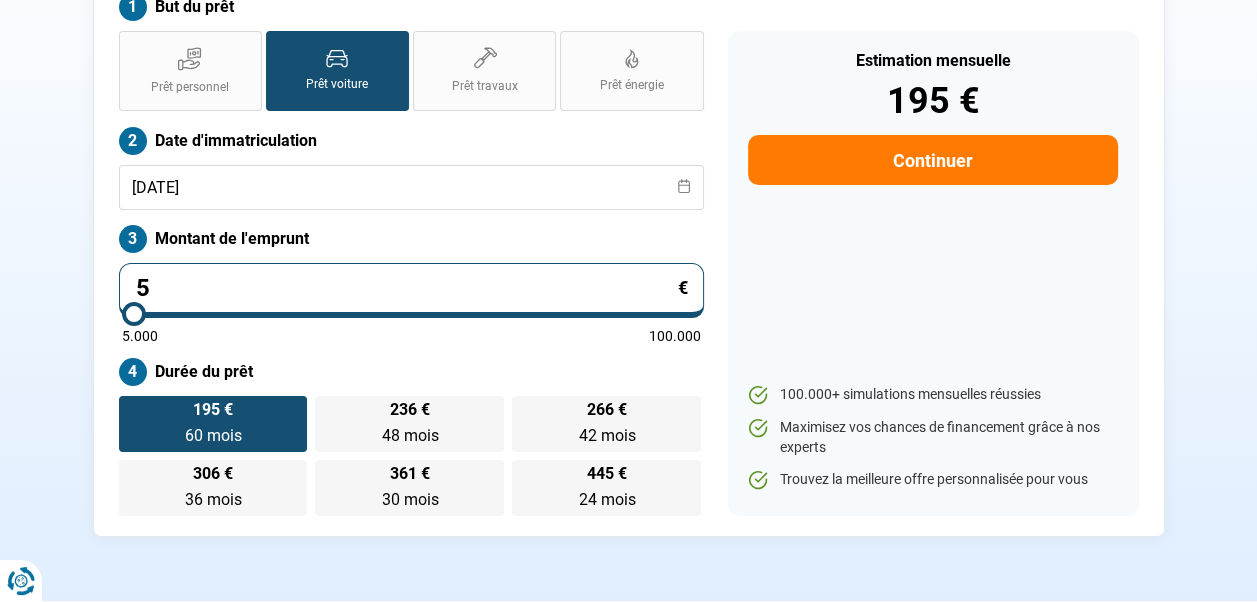 type on "50" 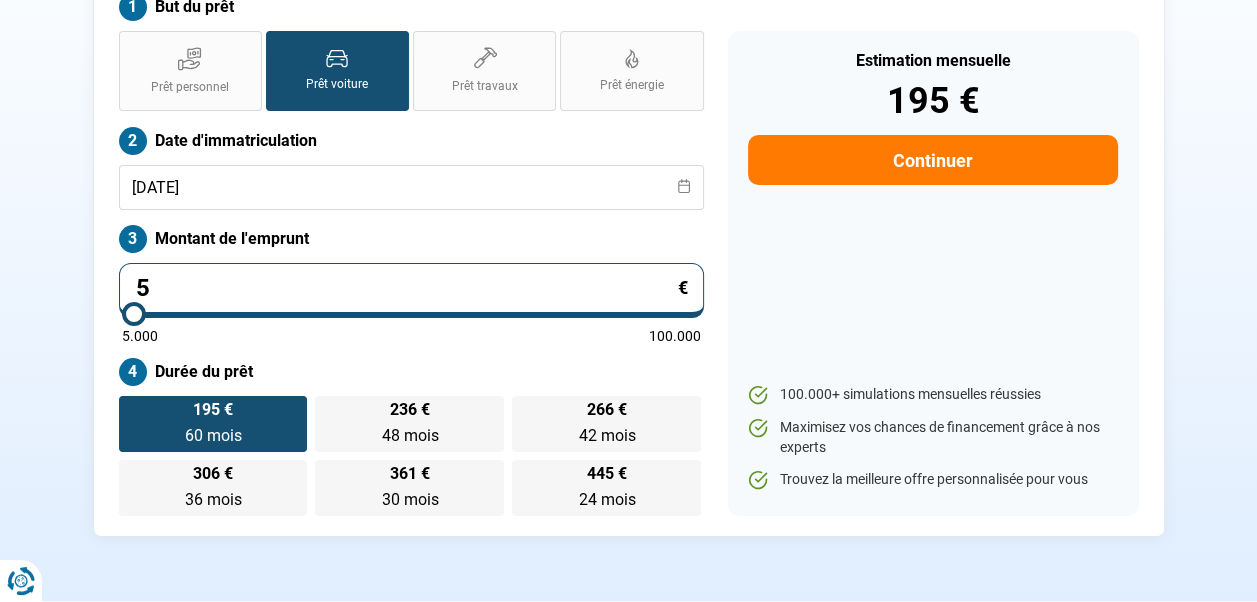 type on "5000" 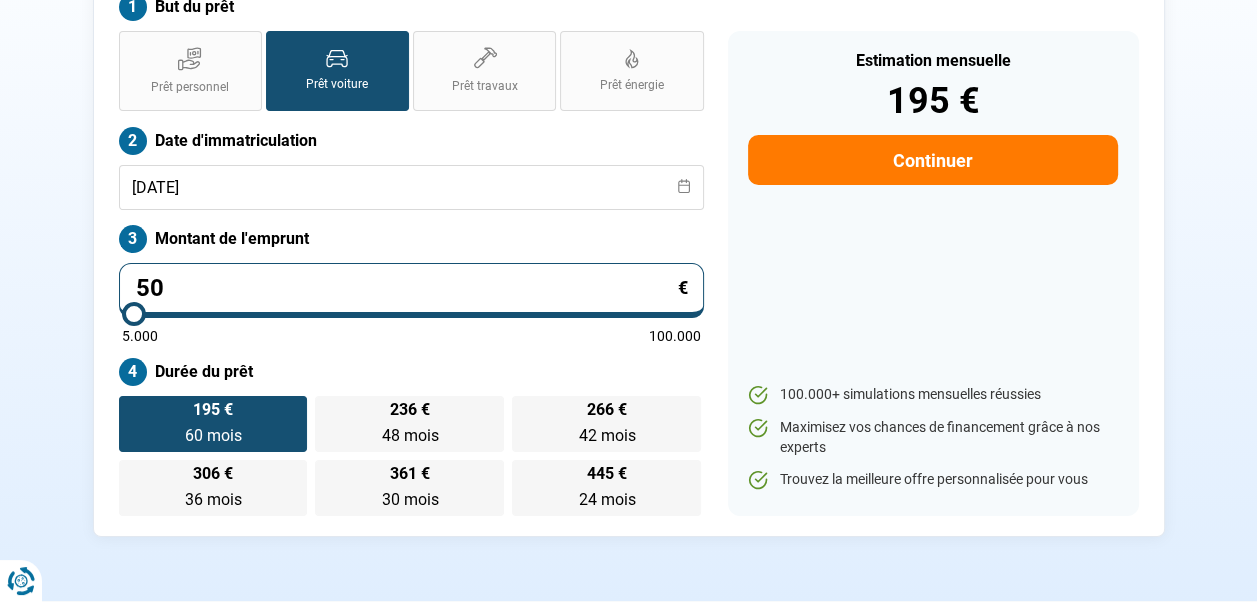 type on "500" 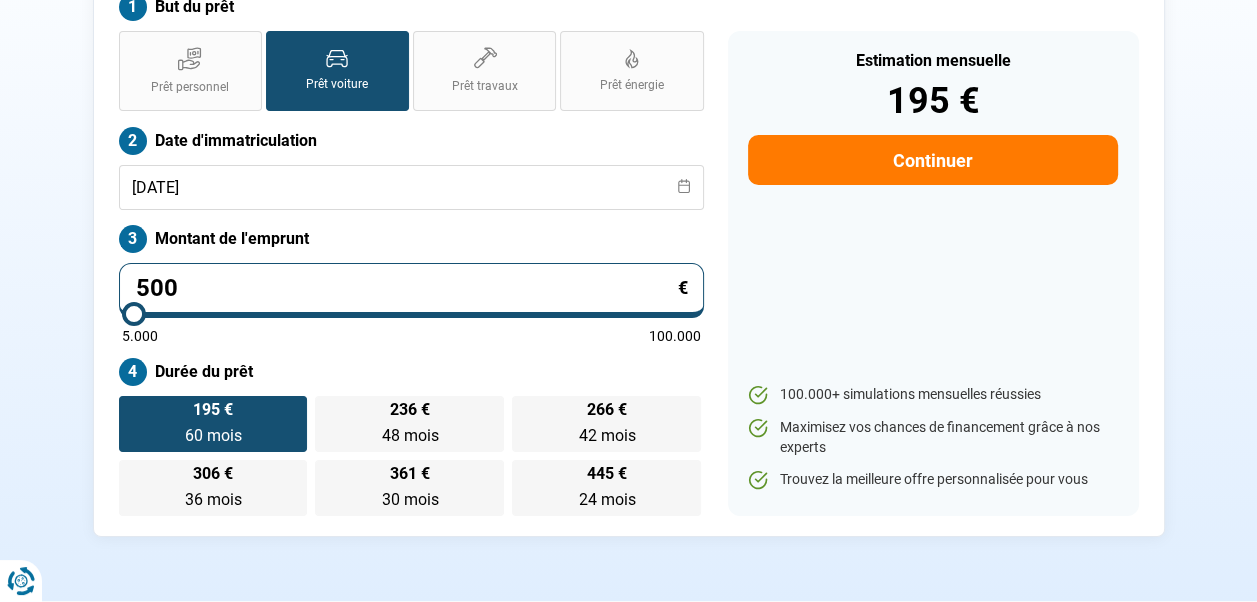 type on "5.001" 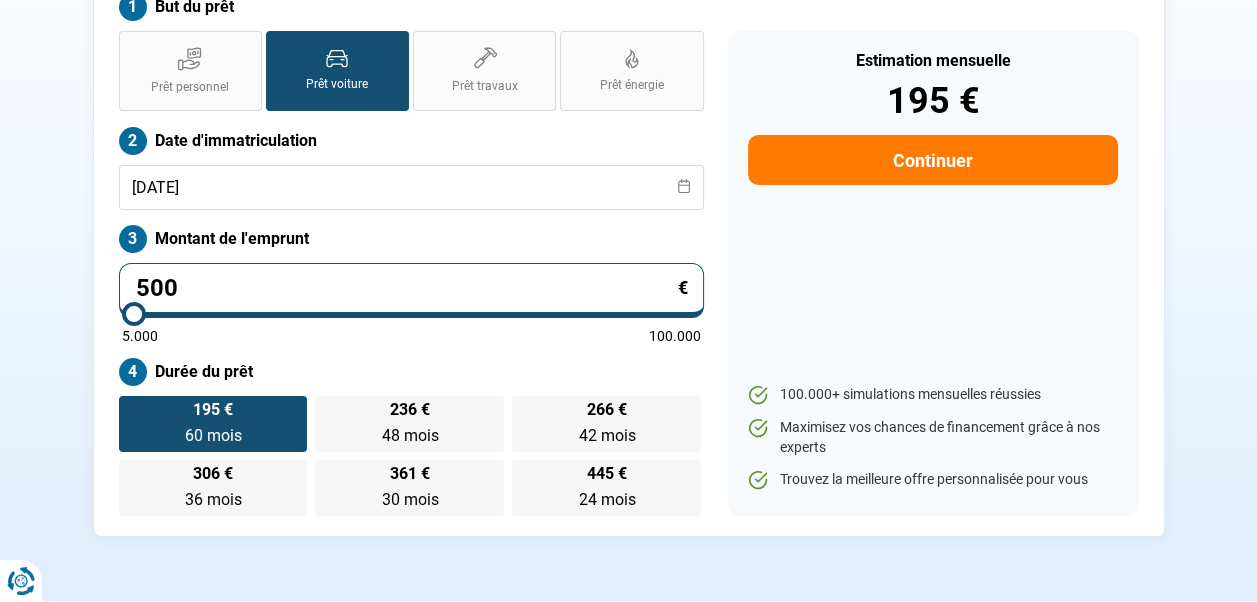 type on "5000" 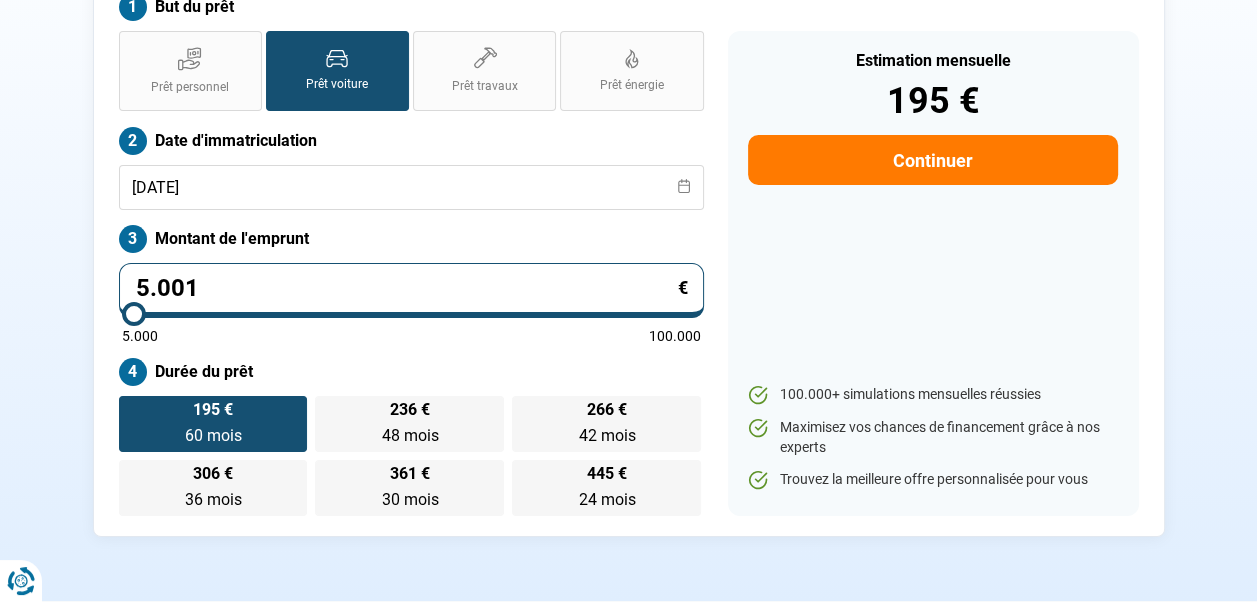 type on "5.001" 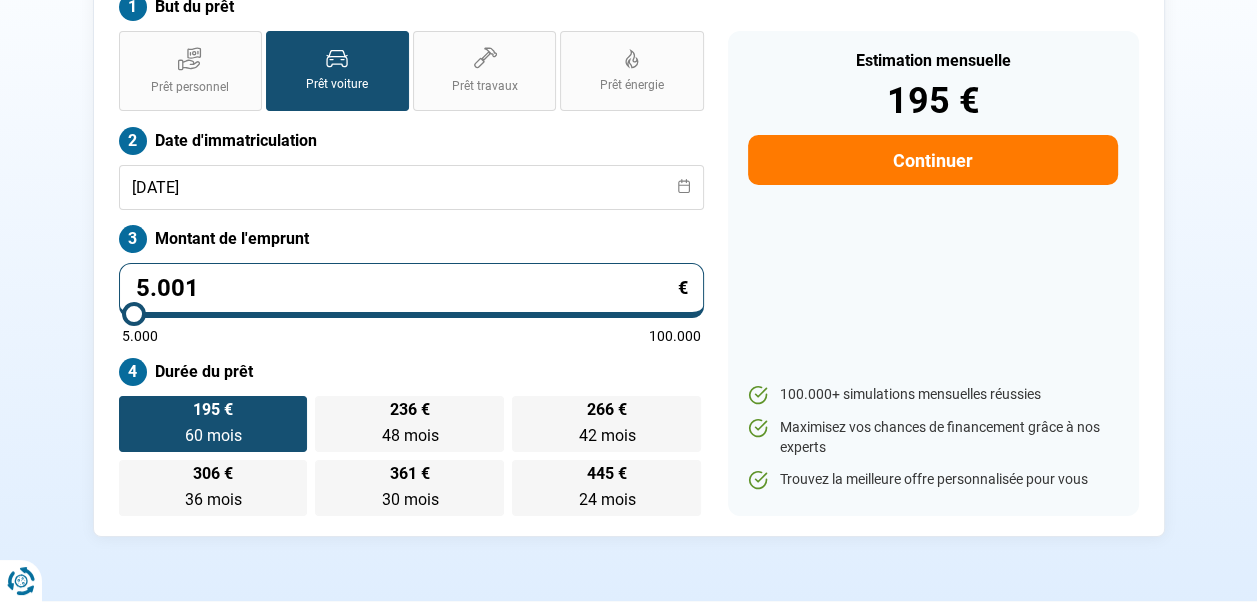type on "5000" 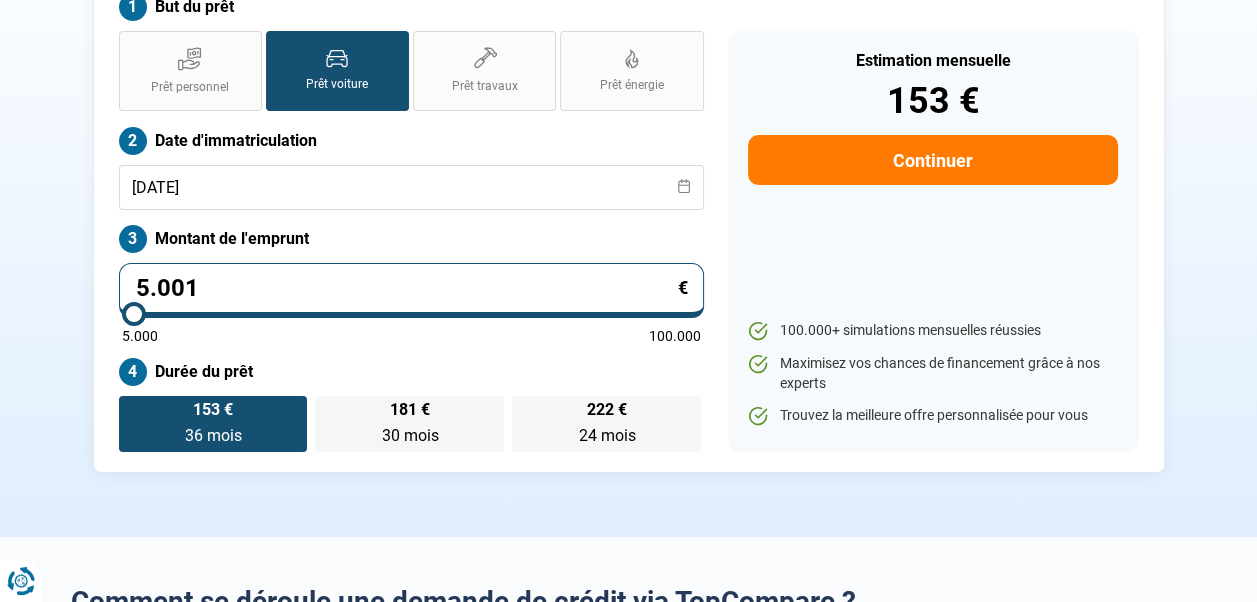 click on "Estimation mensuelle 153 € Continuer 100.000+ simulations mensuelles réussies Maximisez vos chances de financement grâce à nos experts Trouvez la meilleure offre personnalisée pour vous Trouvez la meilleure offre personnalisée" at bounding box center (933, 241) 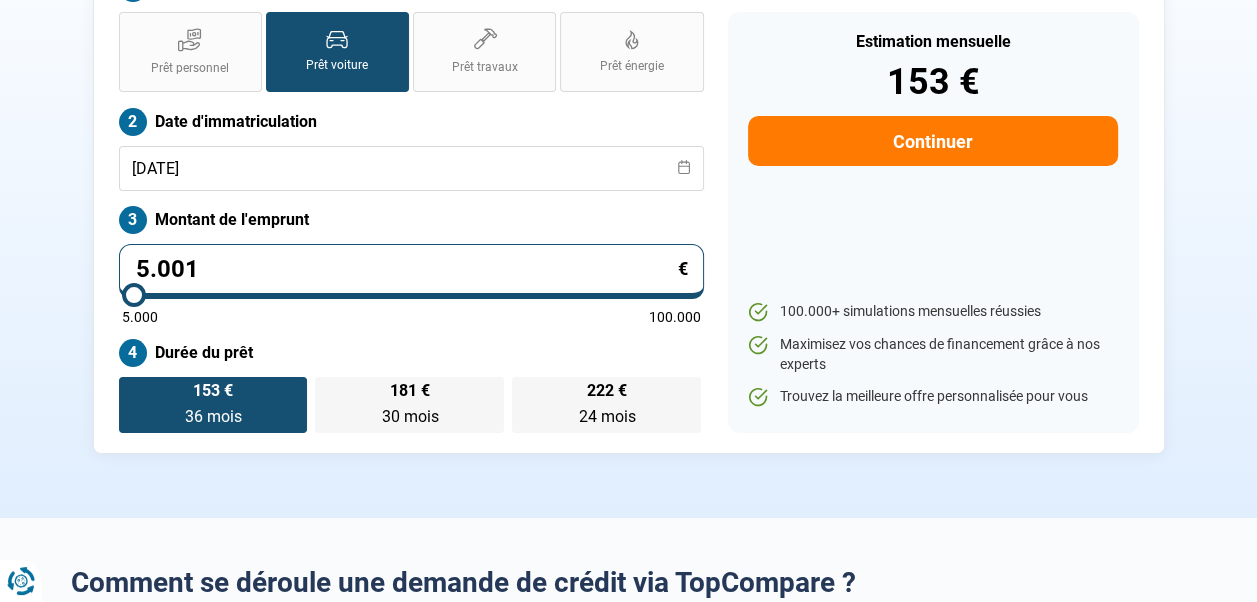 scroll, scrollTop: 233, scrollLeft: 0, axis: vertical 